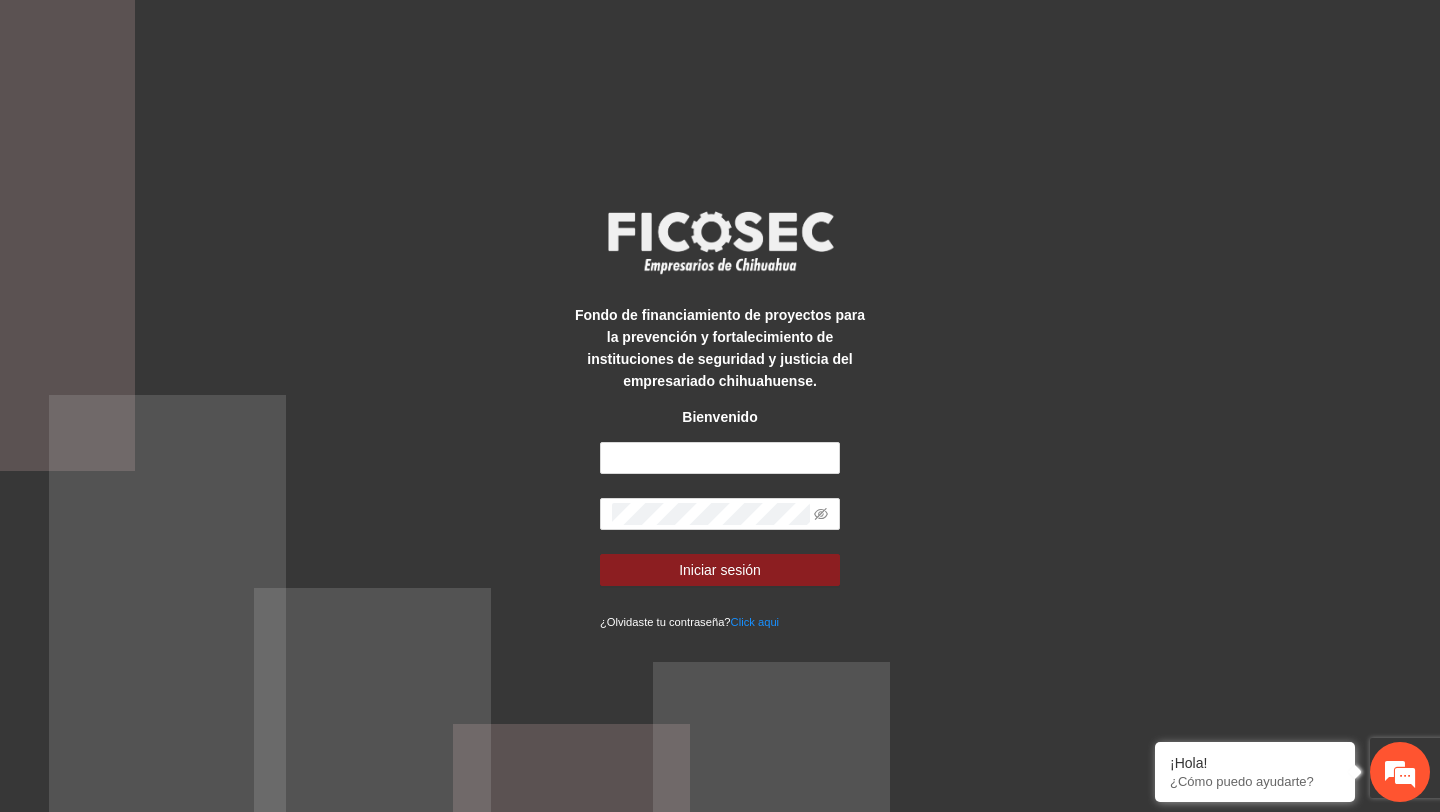 scroll, scrollTop: 0, scrollLeft: 0, axis: both 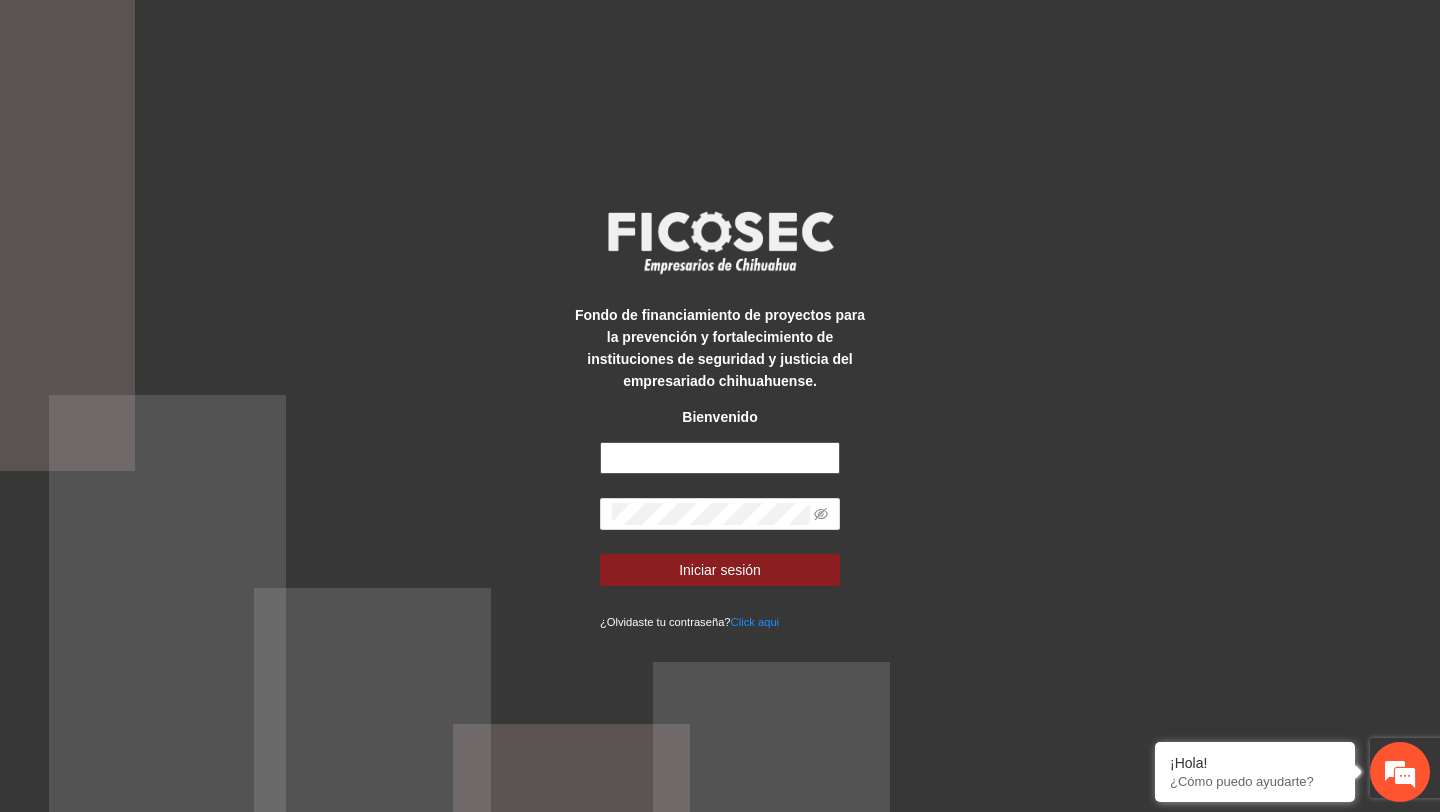 click at bounding box center (720, 458) 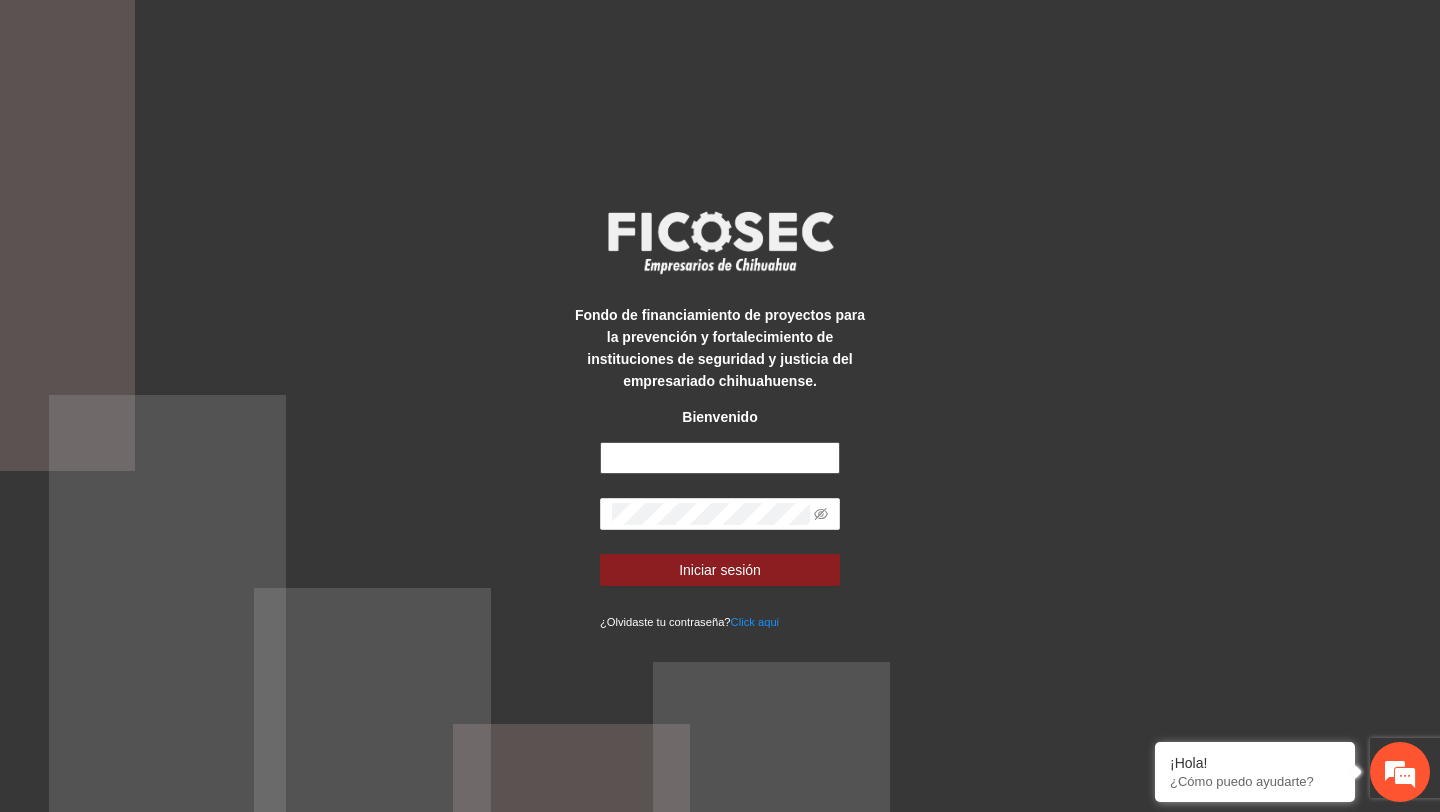type on "**********" 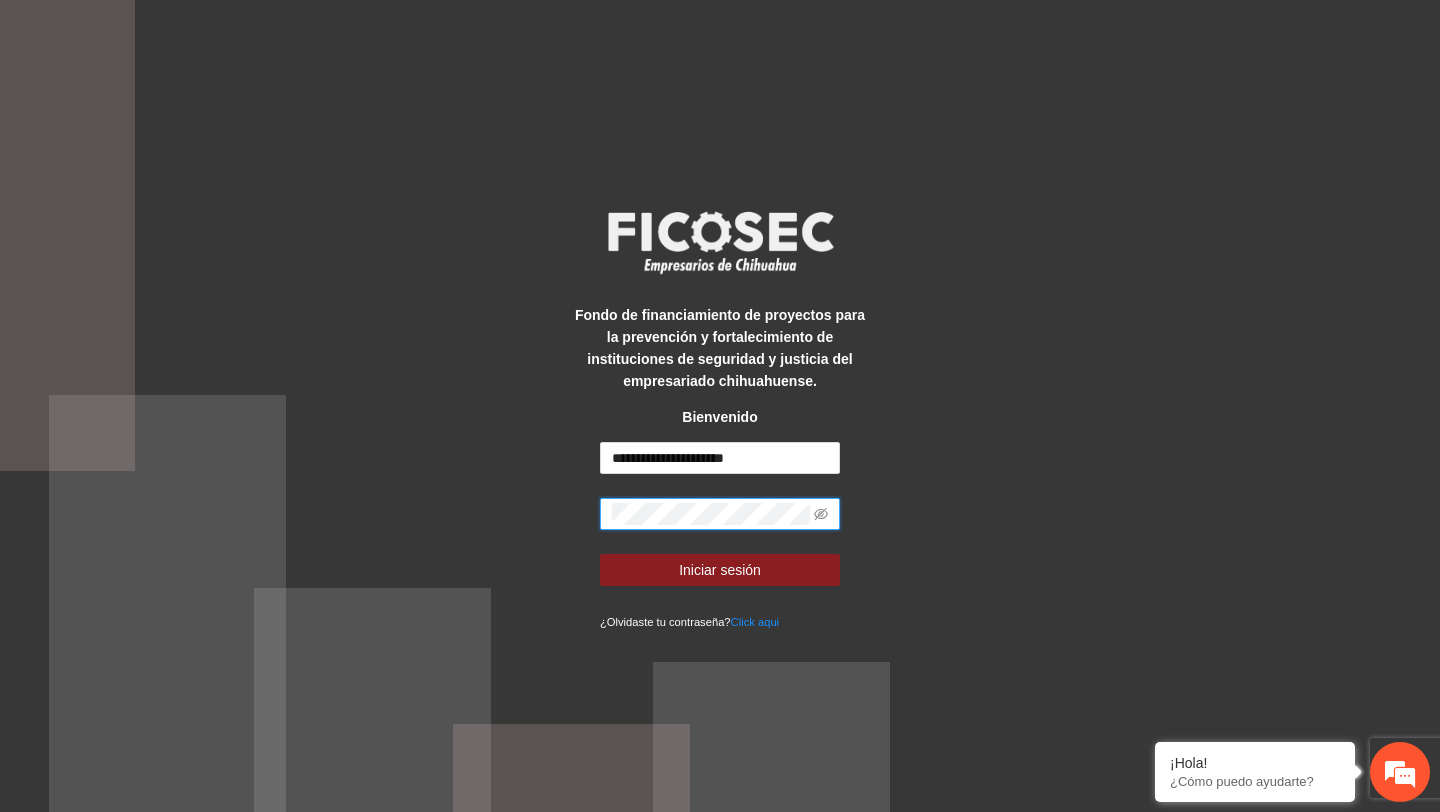 scroll, scrollTop: 0, scrollLeft: 0, axis: both 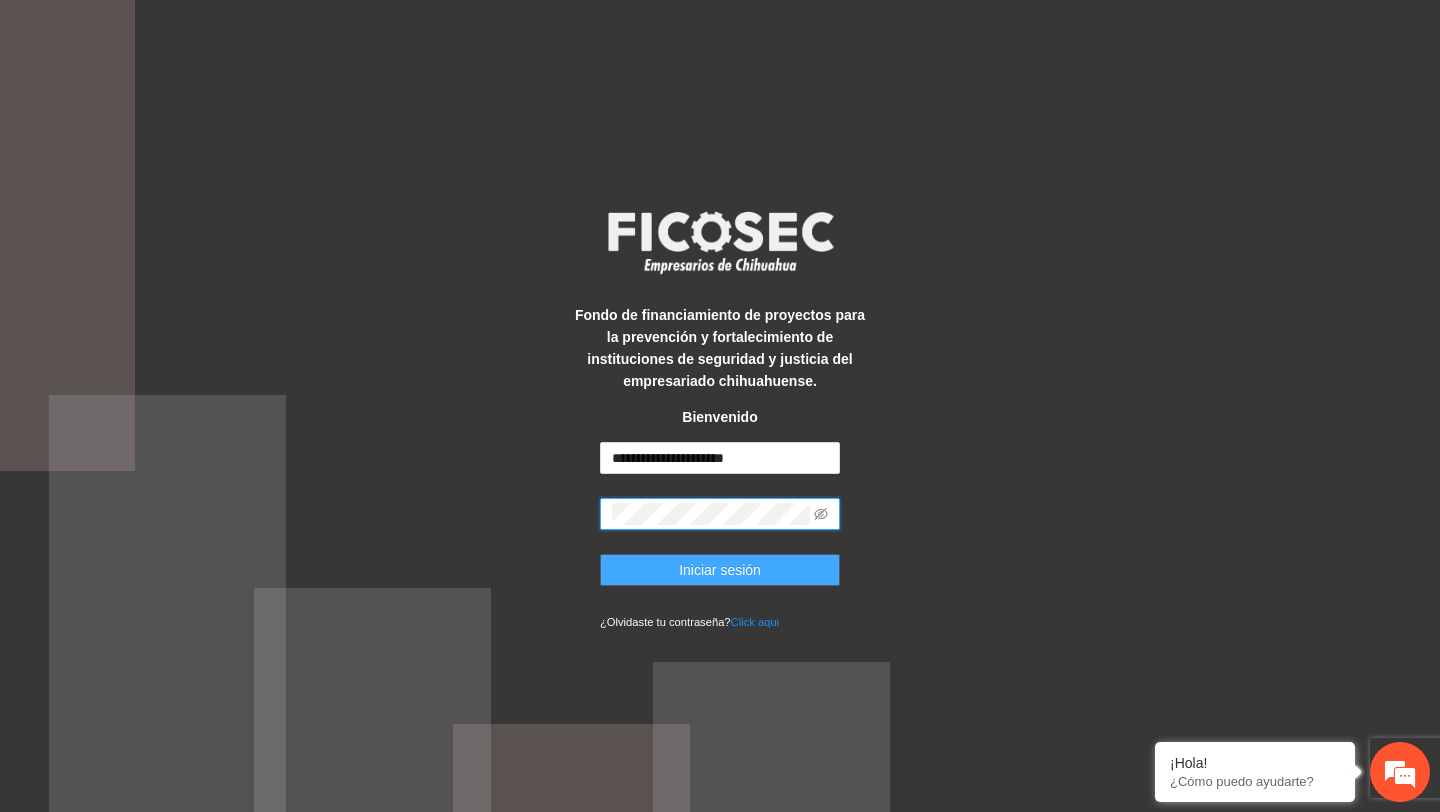 click on "Iniciar sesión" at bounding box center (720, 570) 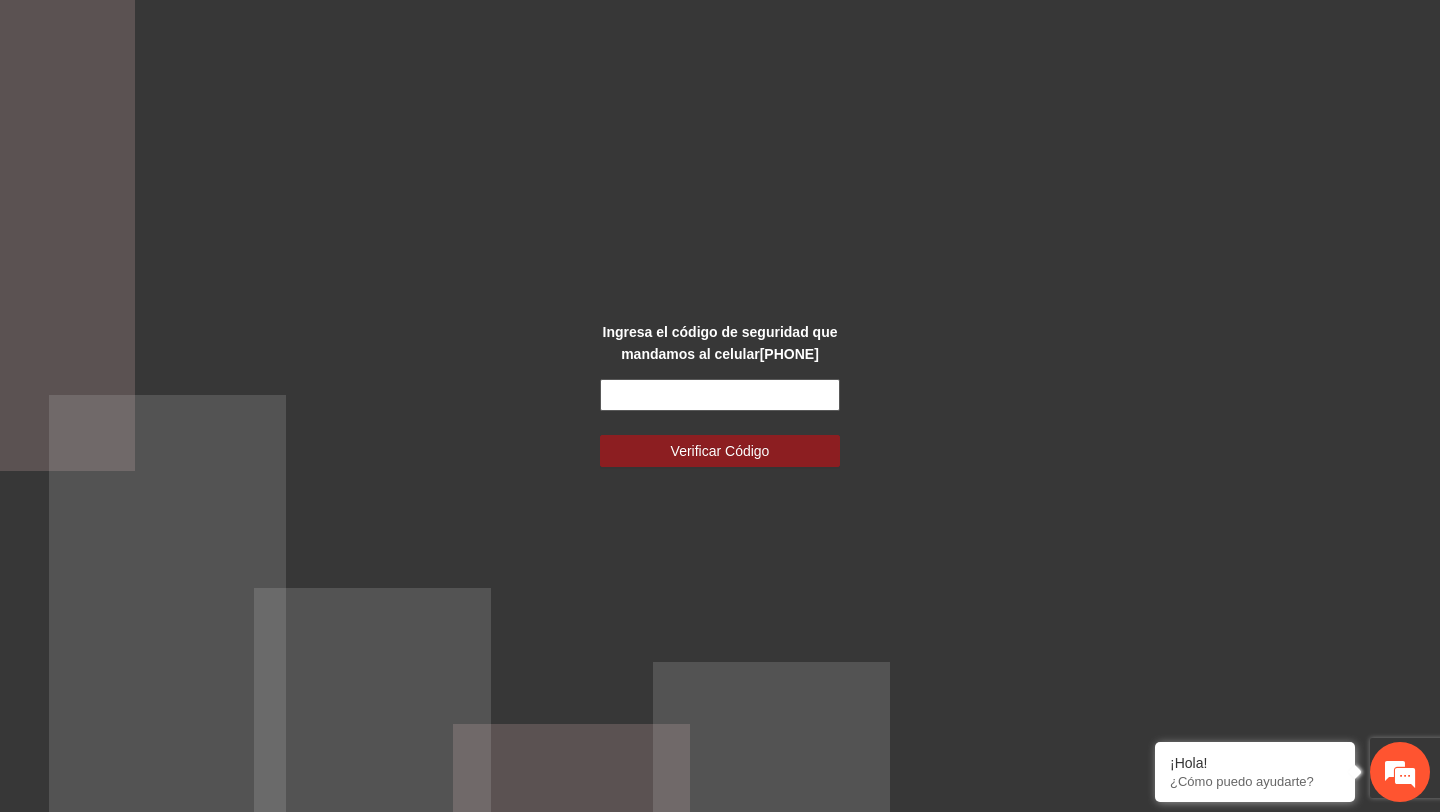 click at bounding box center (720, 395) 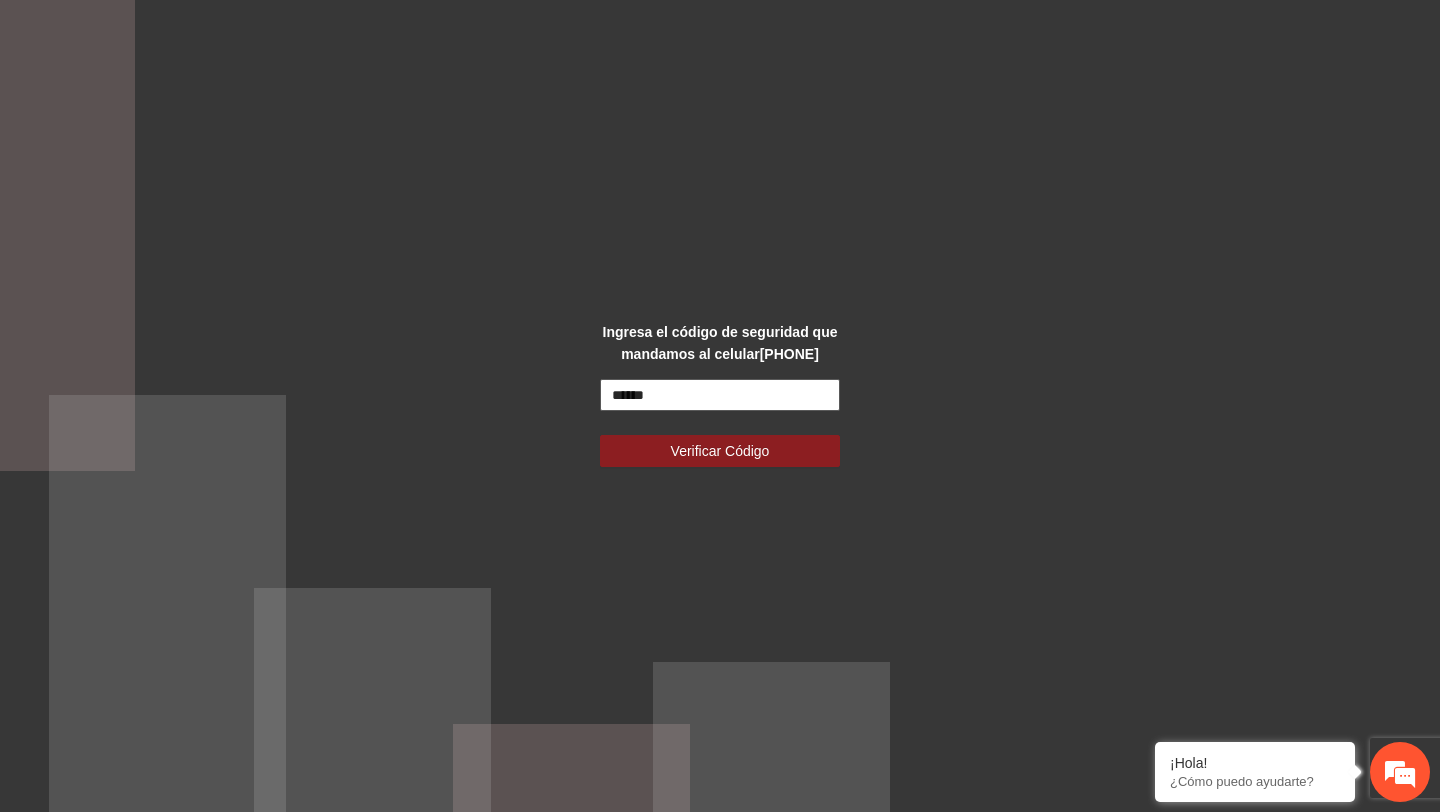 type on "******" 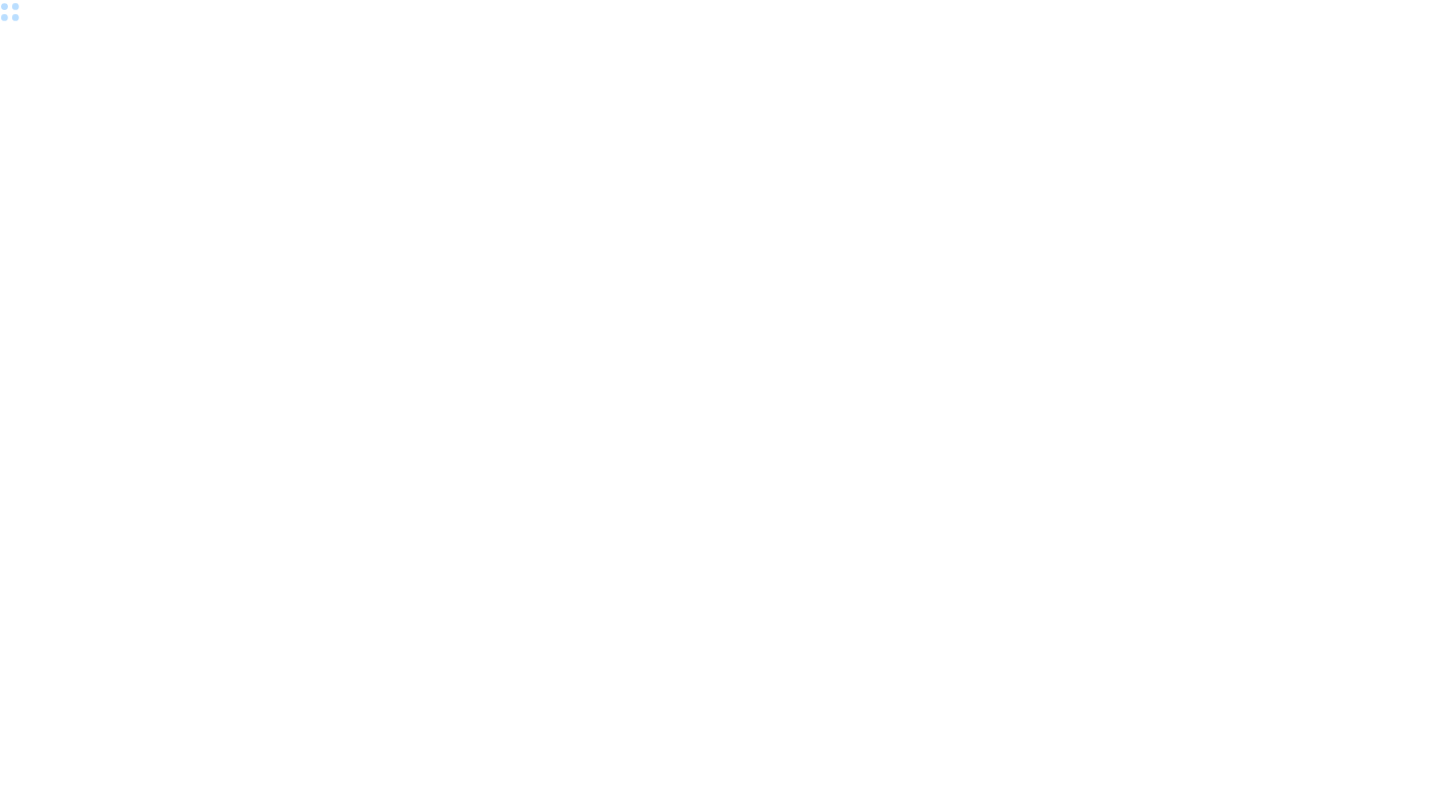 scroll, scrollTop: 0, scrollLeft: 0, axis: both 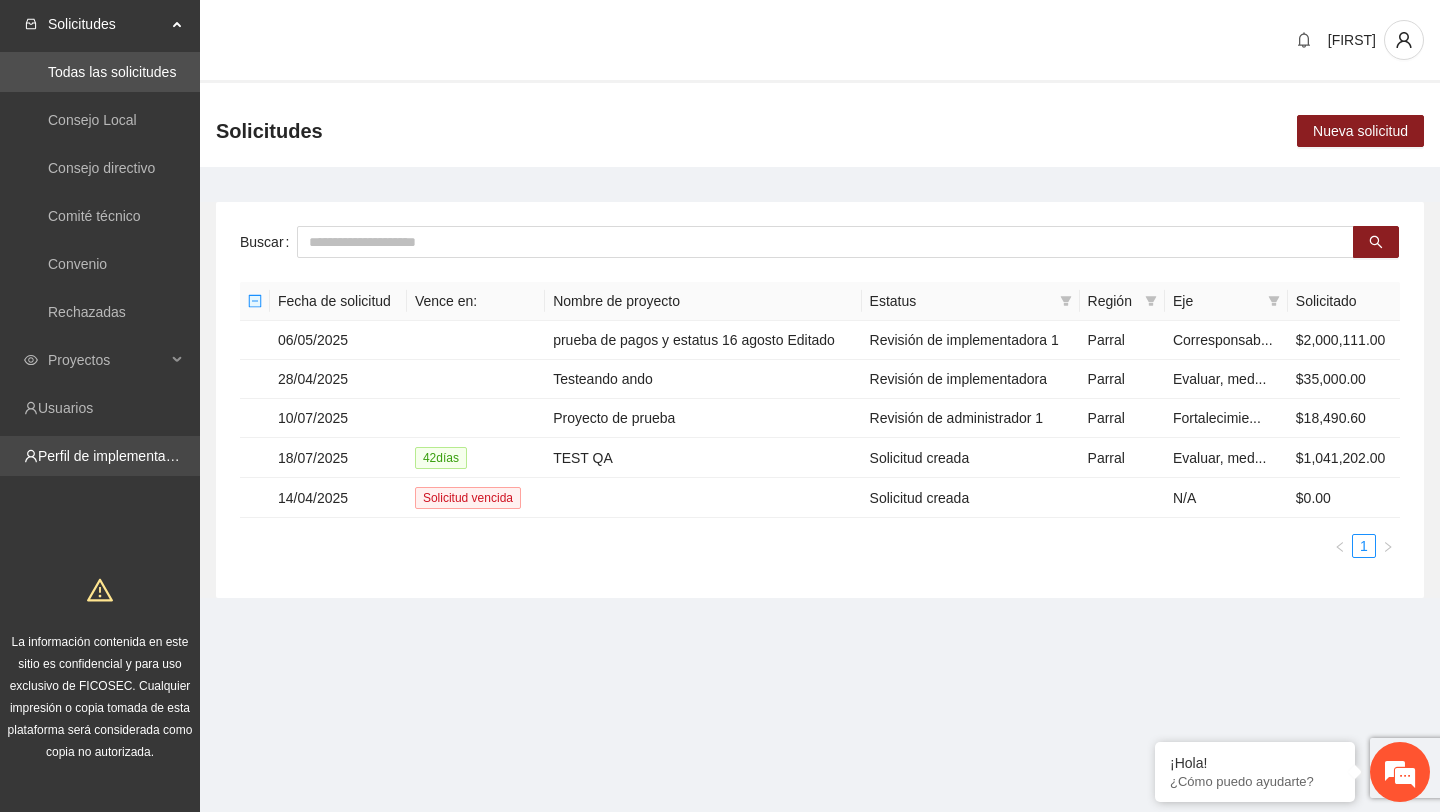 click on "Perfil de implementadora" at bounding box center [116, 456] 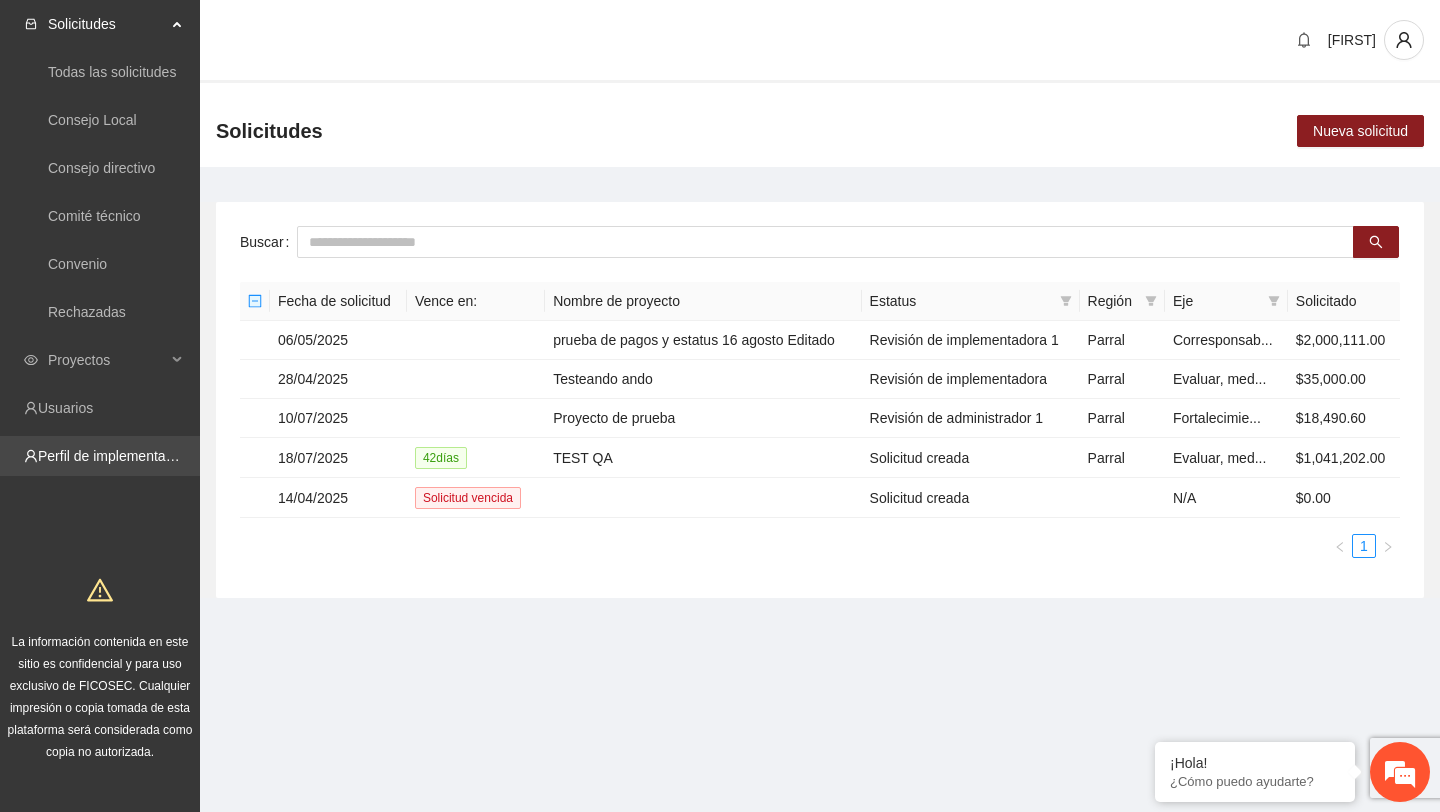 click on "Perfil de implementadora" at bounding box center [116, 456] 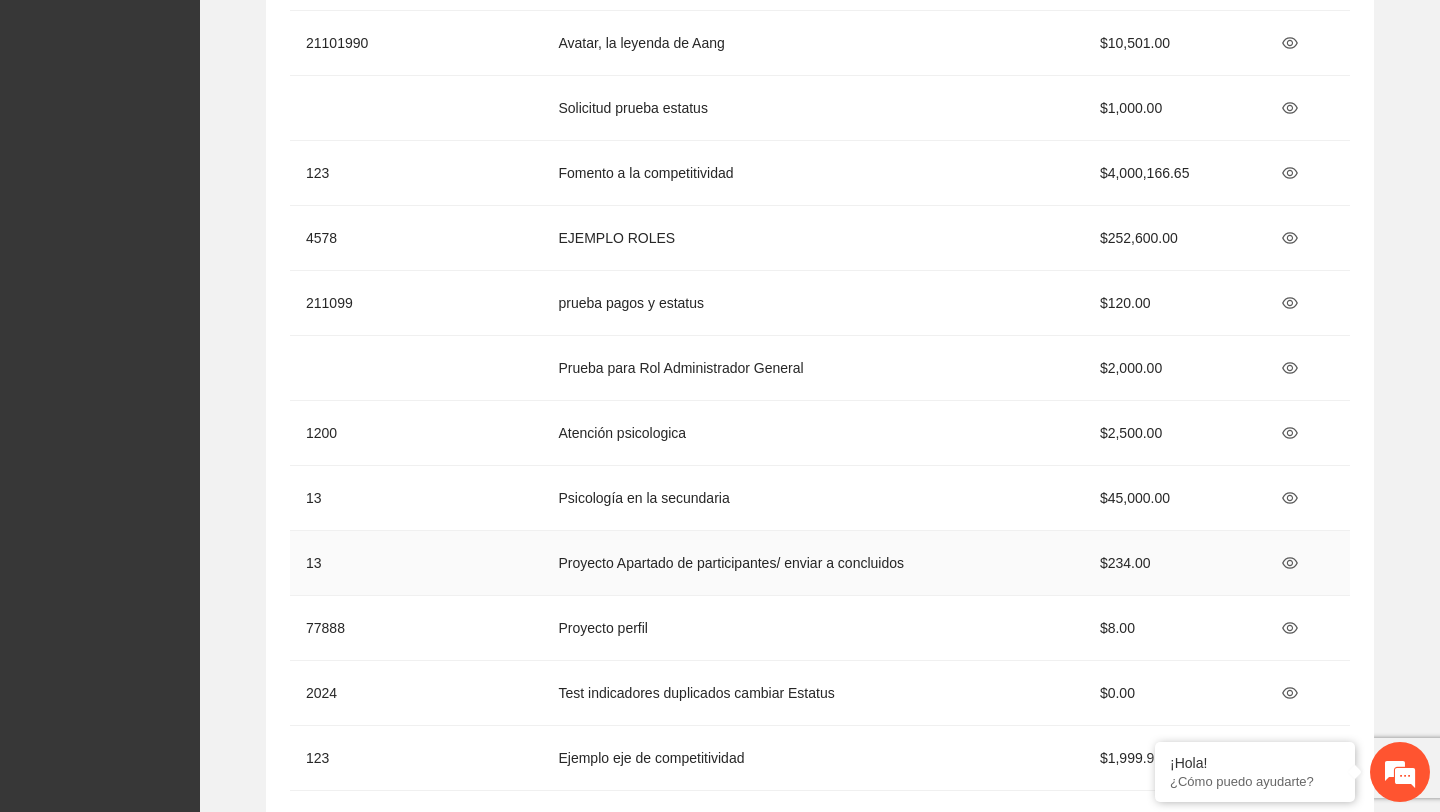 scroll, scrollTop: 1529, scrollLeft: 0, axis: vertical 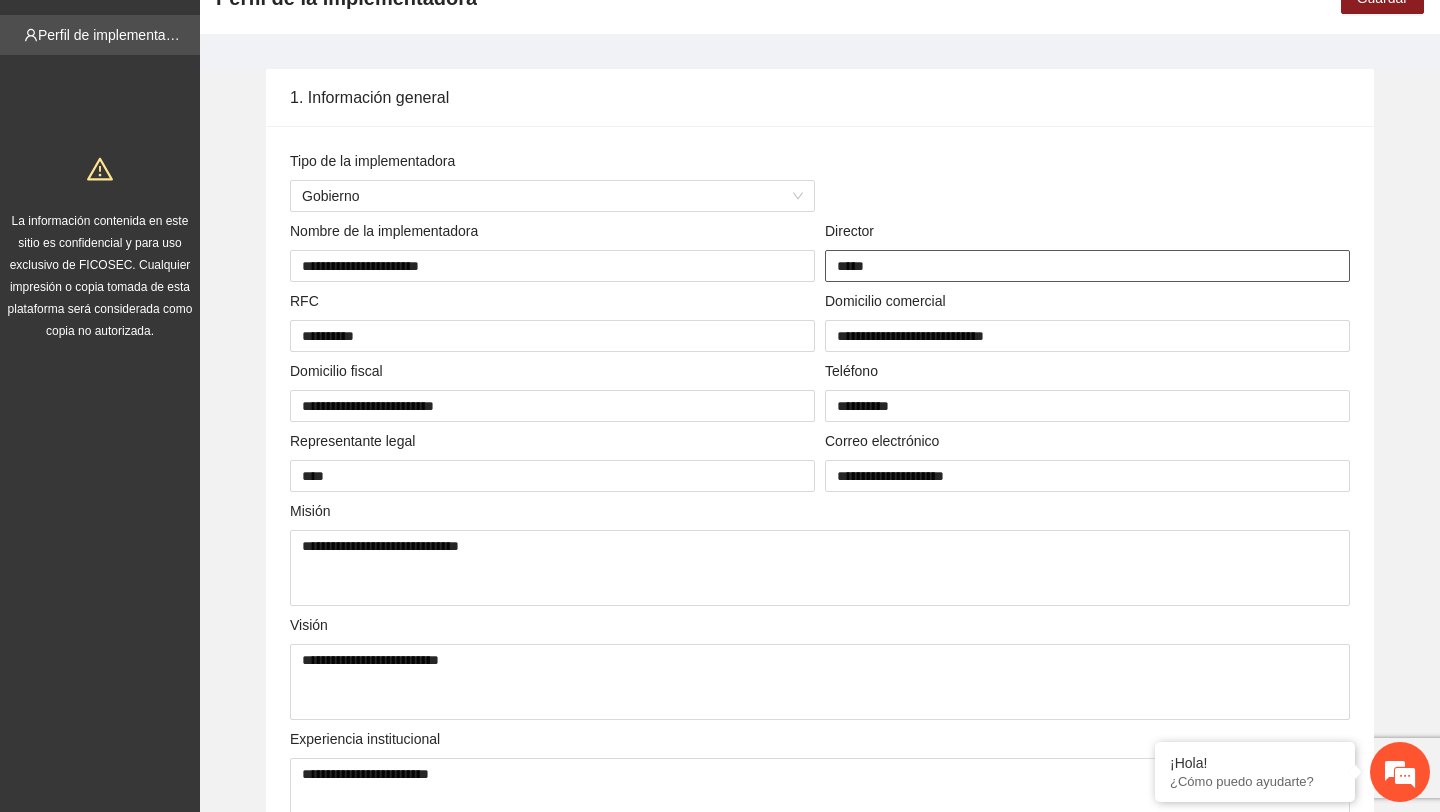 click on "*****" at bounding box center (1087, 266) 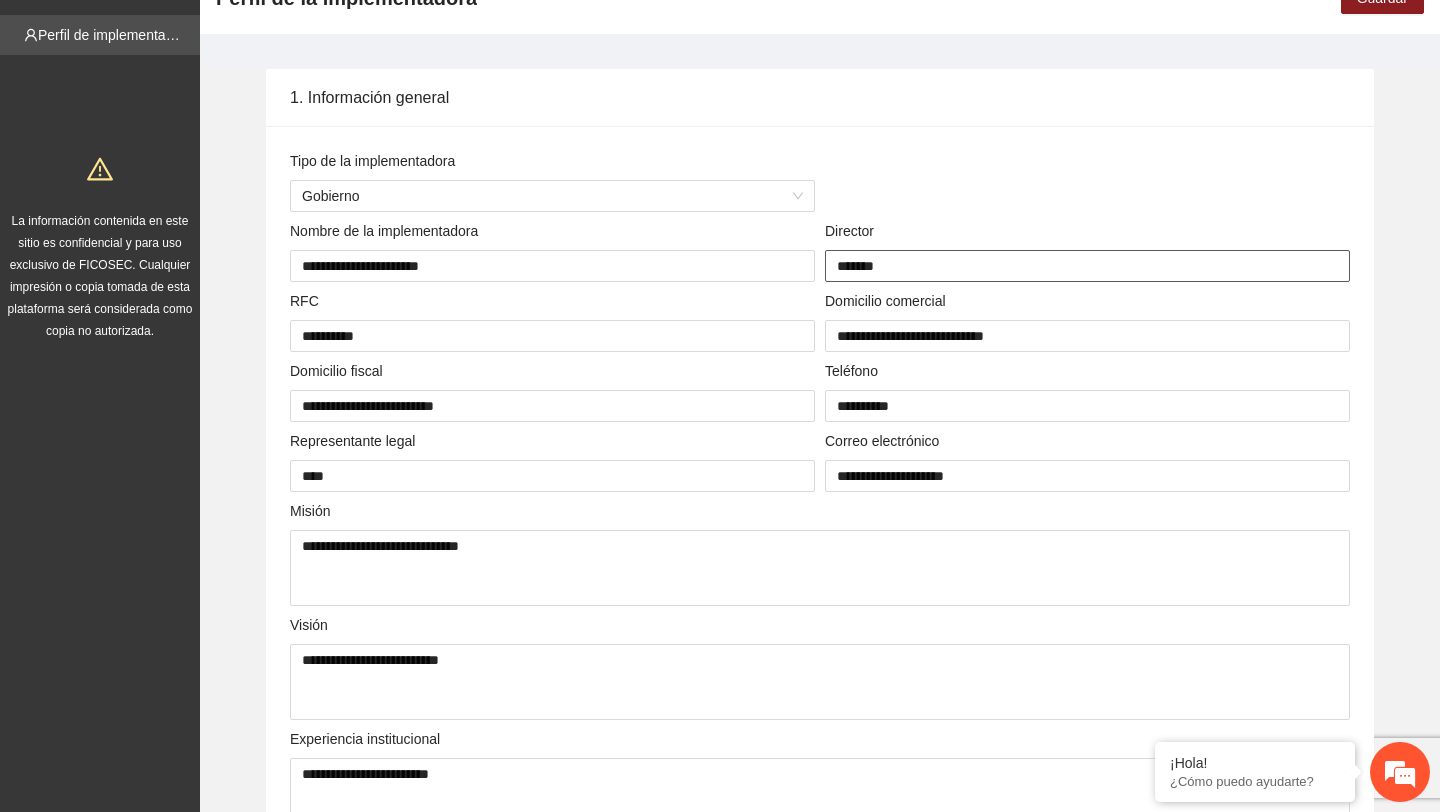 scroll, scrollTop: 0, scrollLeft: 0, axis: both 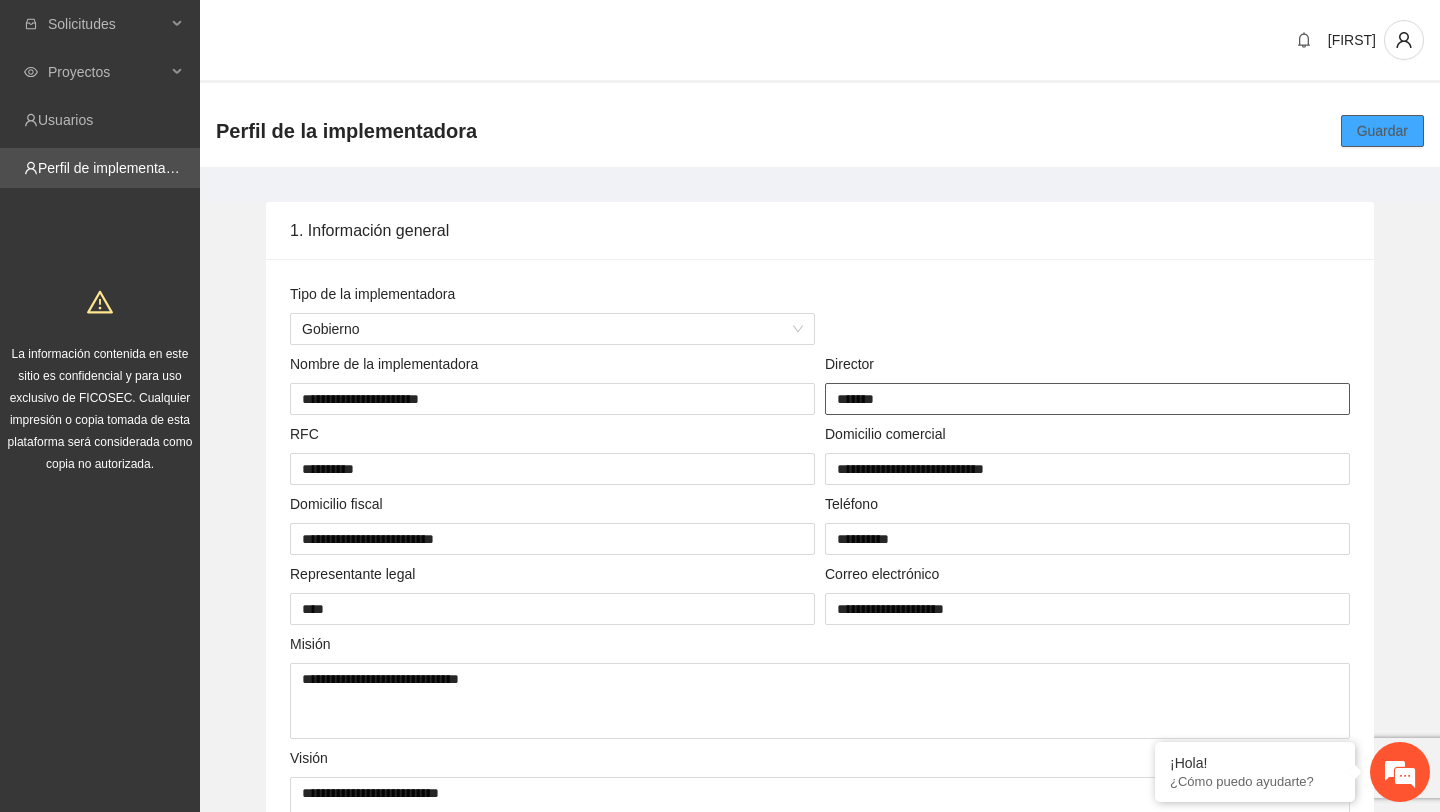 type on "*******" 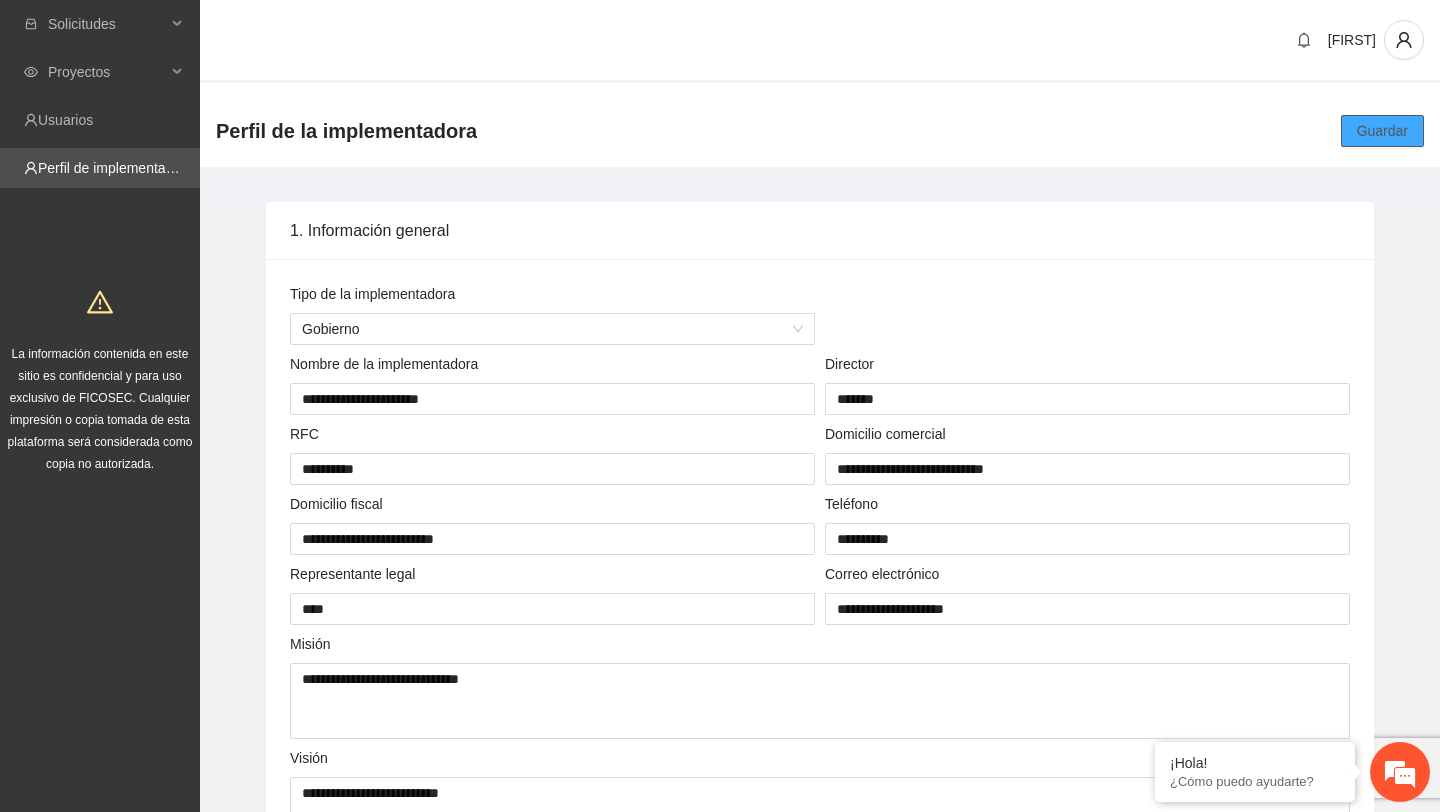 click on "Guardar" at bounding box center (1382, 131) 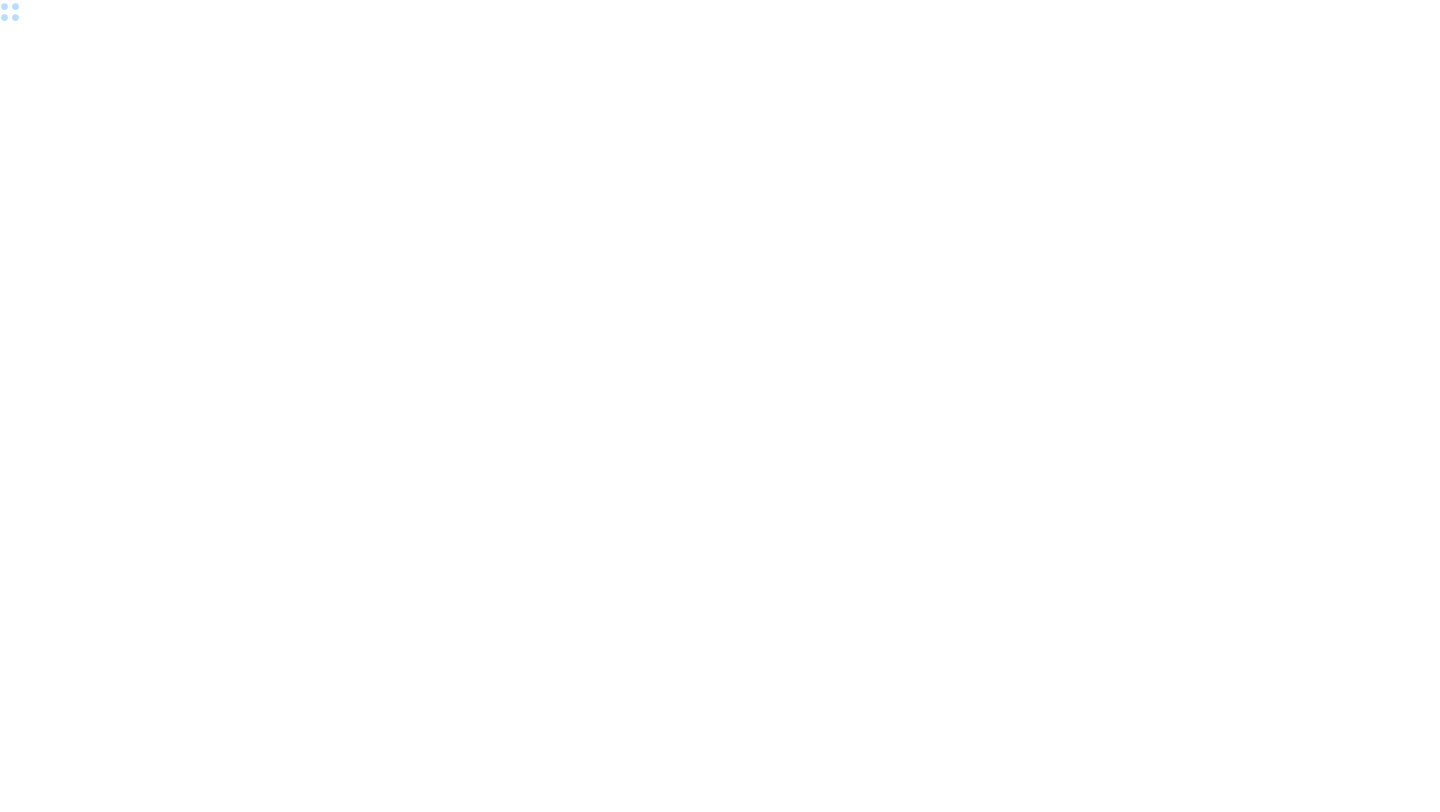 scroll, scrollTop: 0, scrollLeft: 0, axis: both 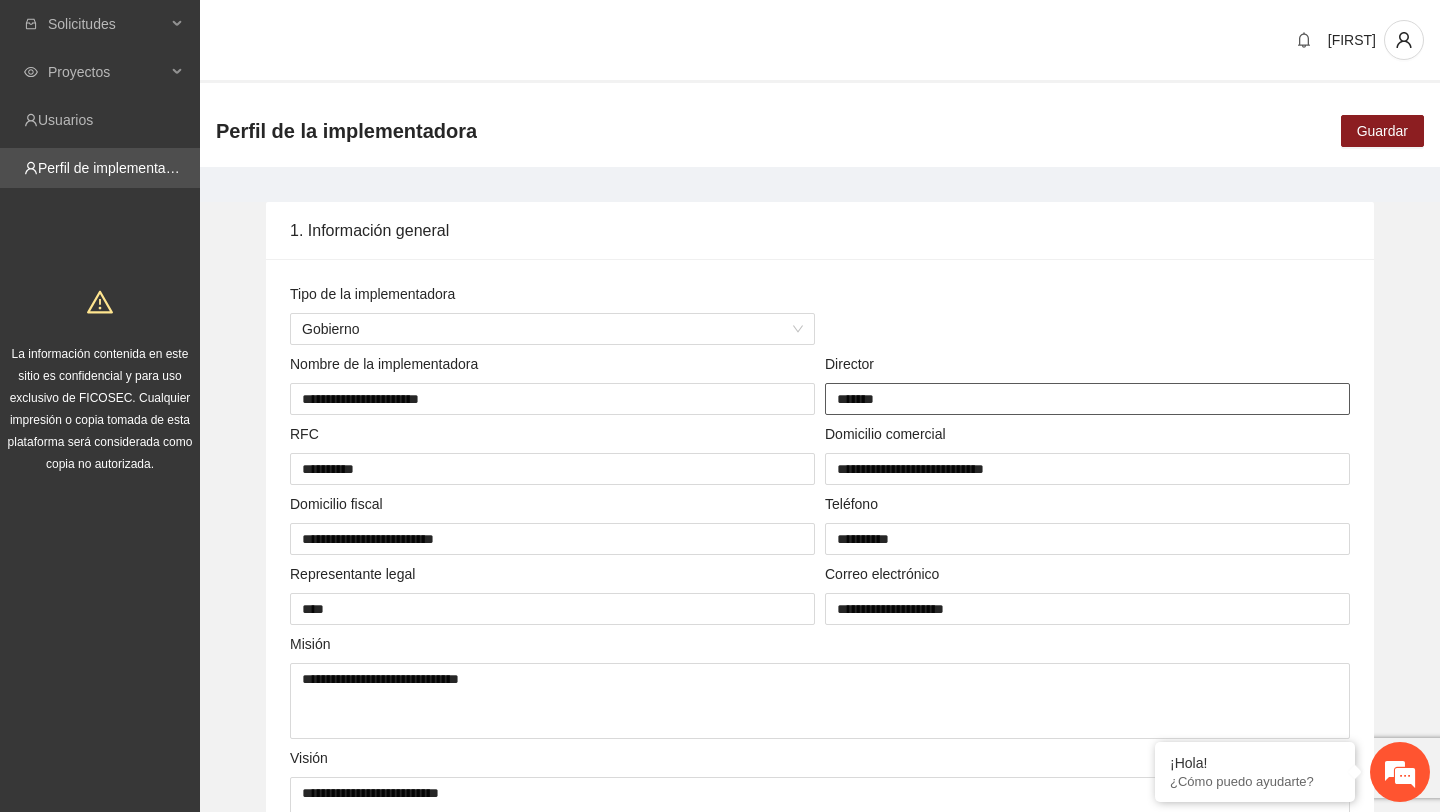click on "*******" at bounding box center [1087, 399] 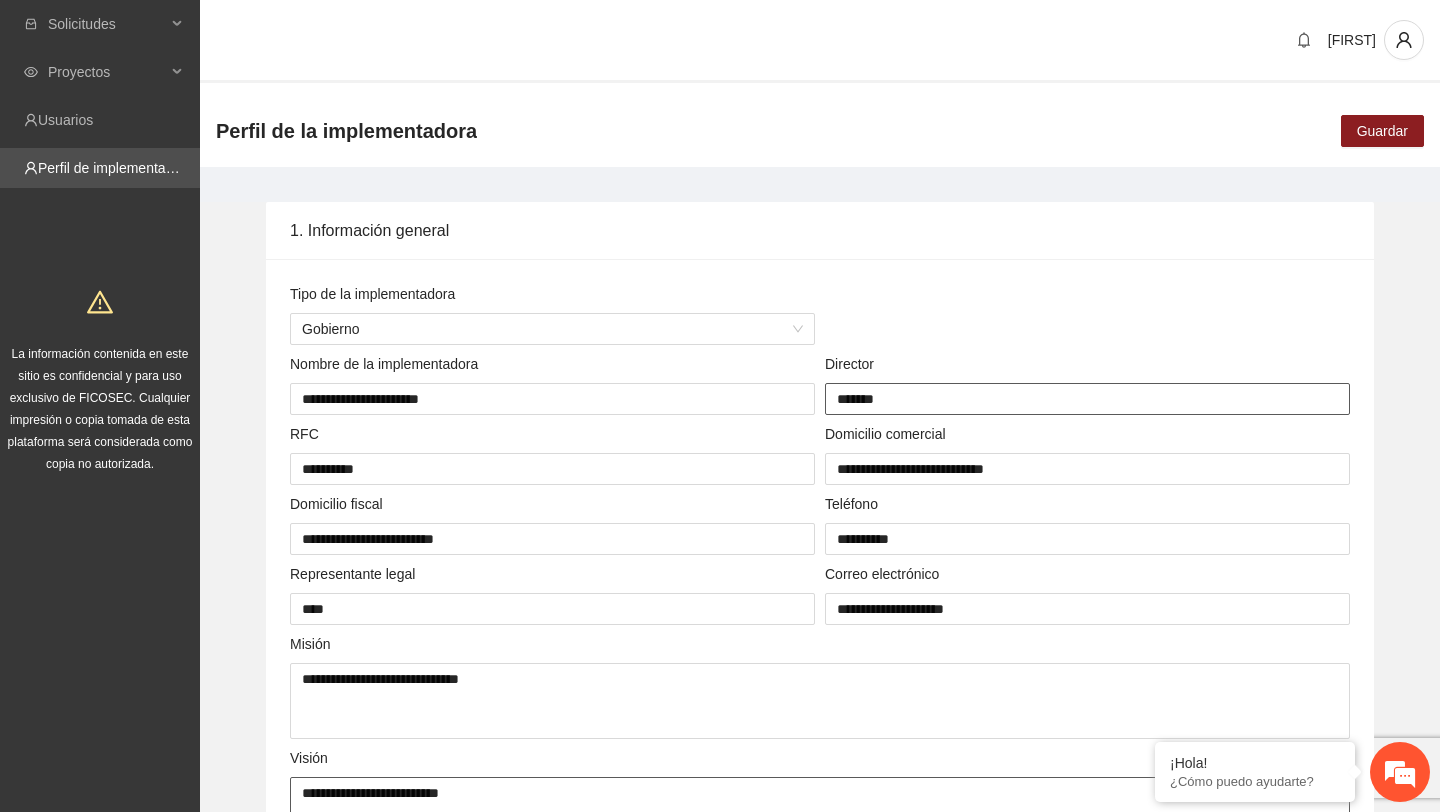 scroll, scrollTop: 0, scrollLeft: 0, axis: both 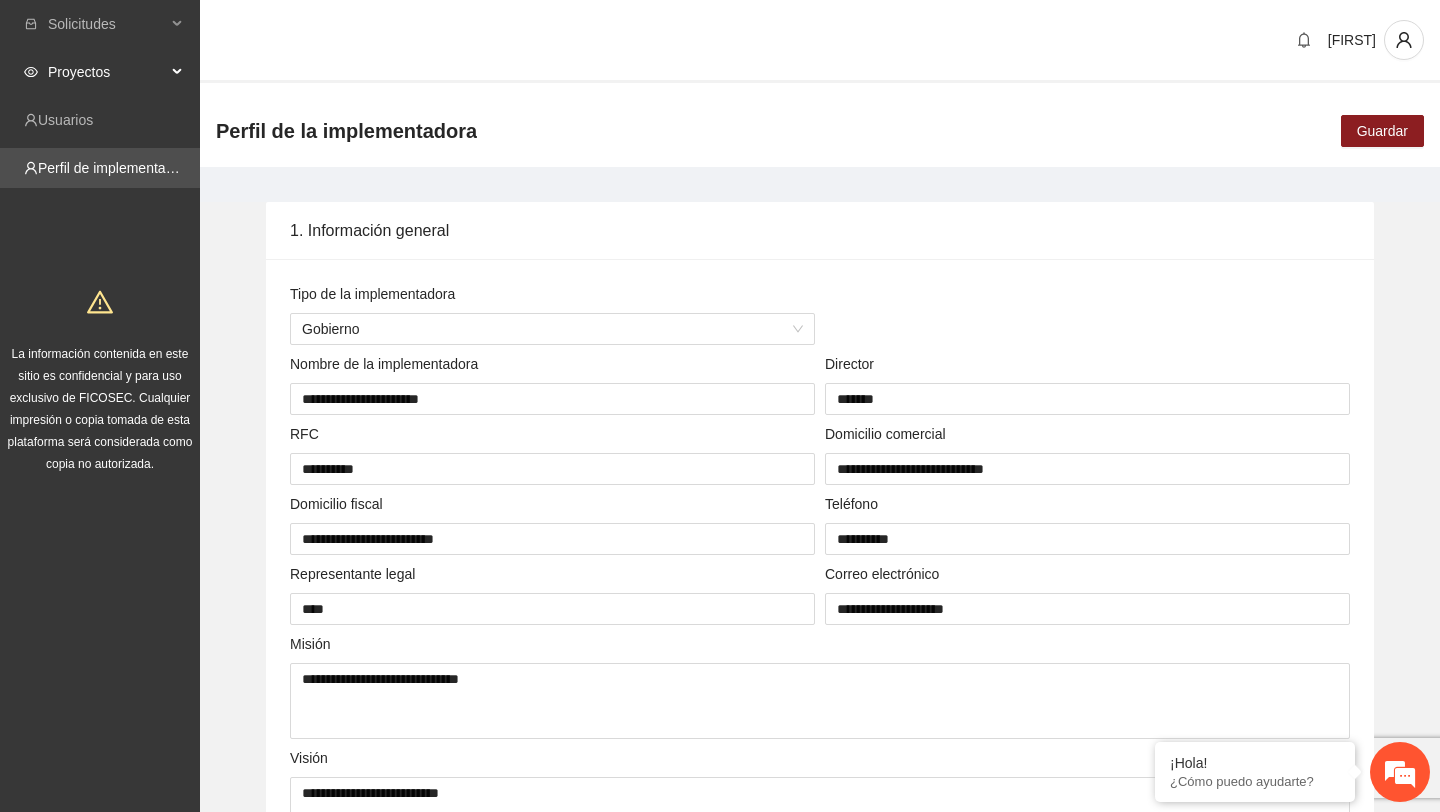 click on "Proyectos" at bounding box center (107, 72) 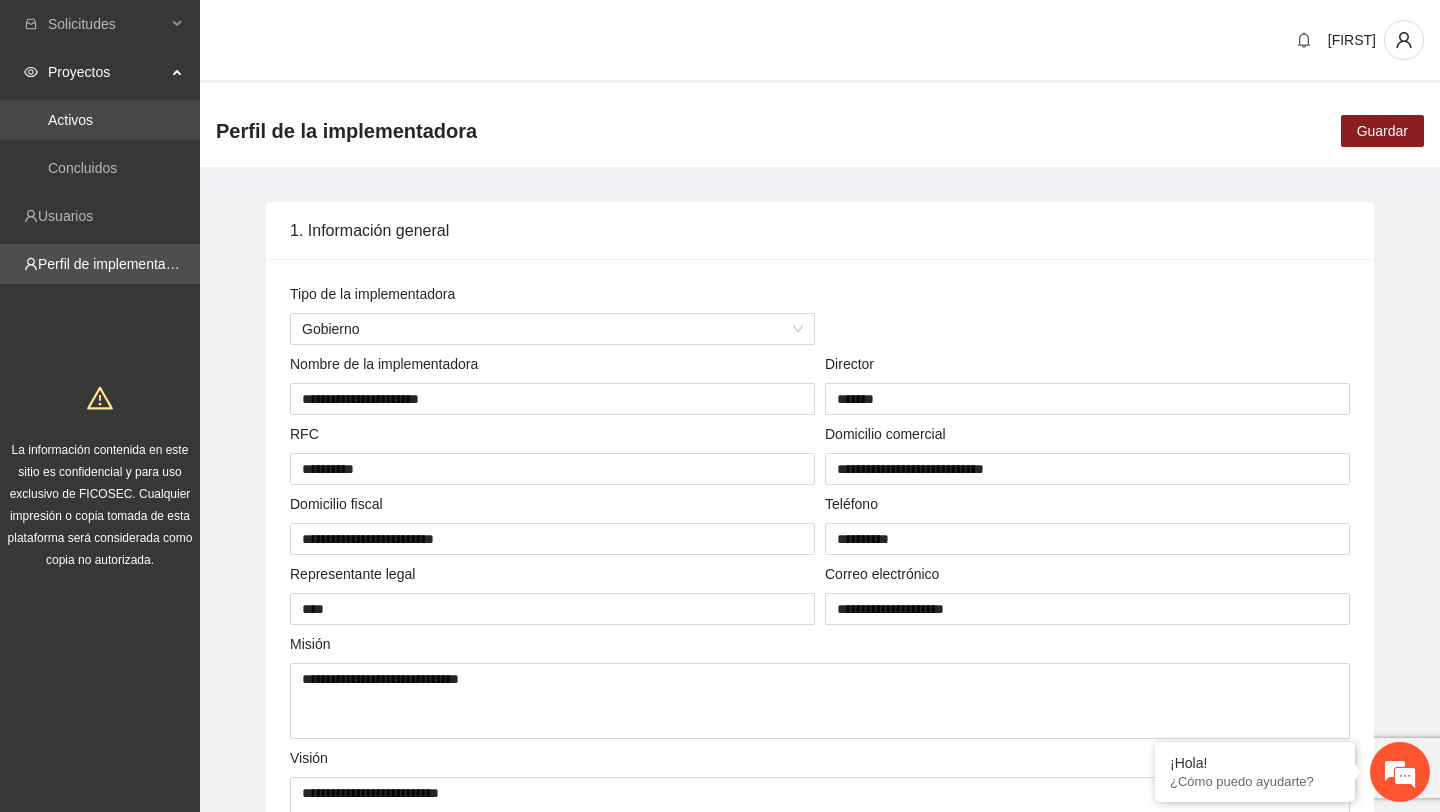 click on "Activos" at bounding box center [70, 120] 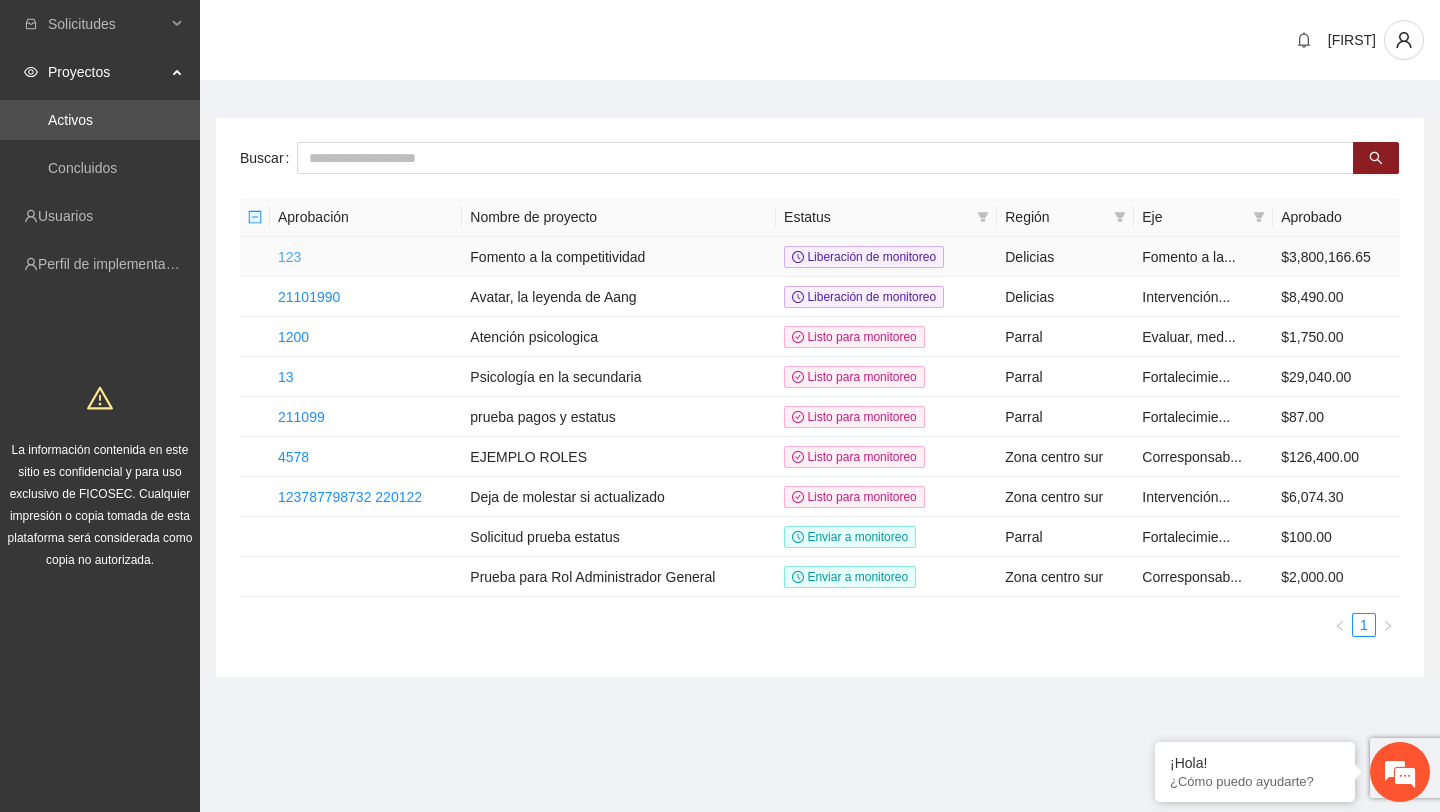 click on "123" at bounding box center (289, 257) 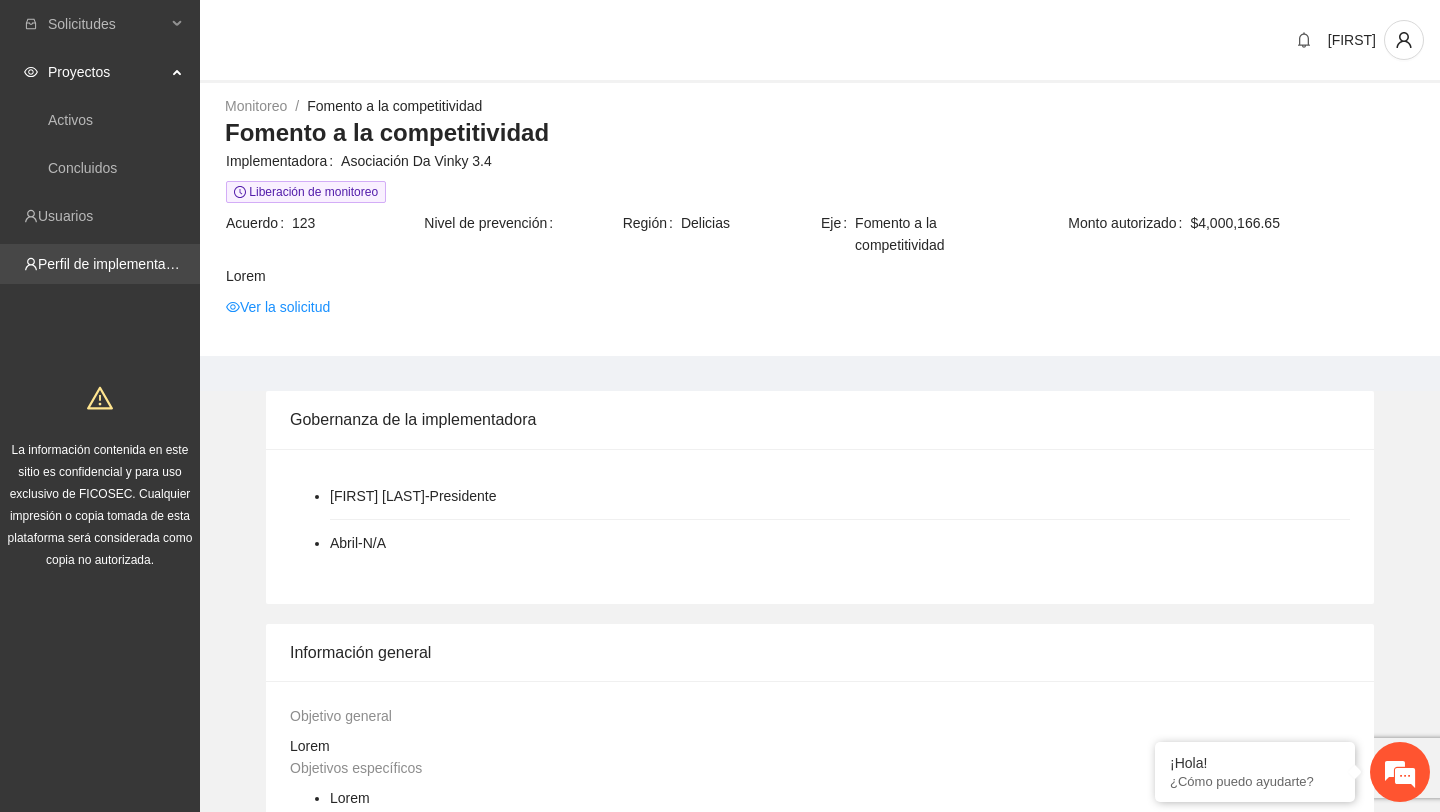 click on "Perfil de implementadora" at bounding box center [116, 264] 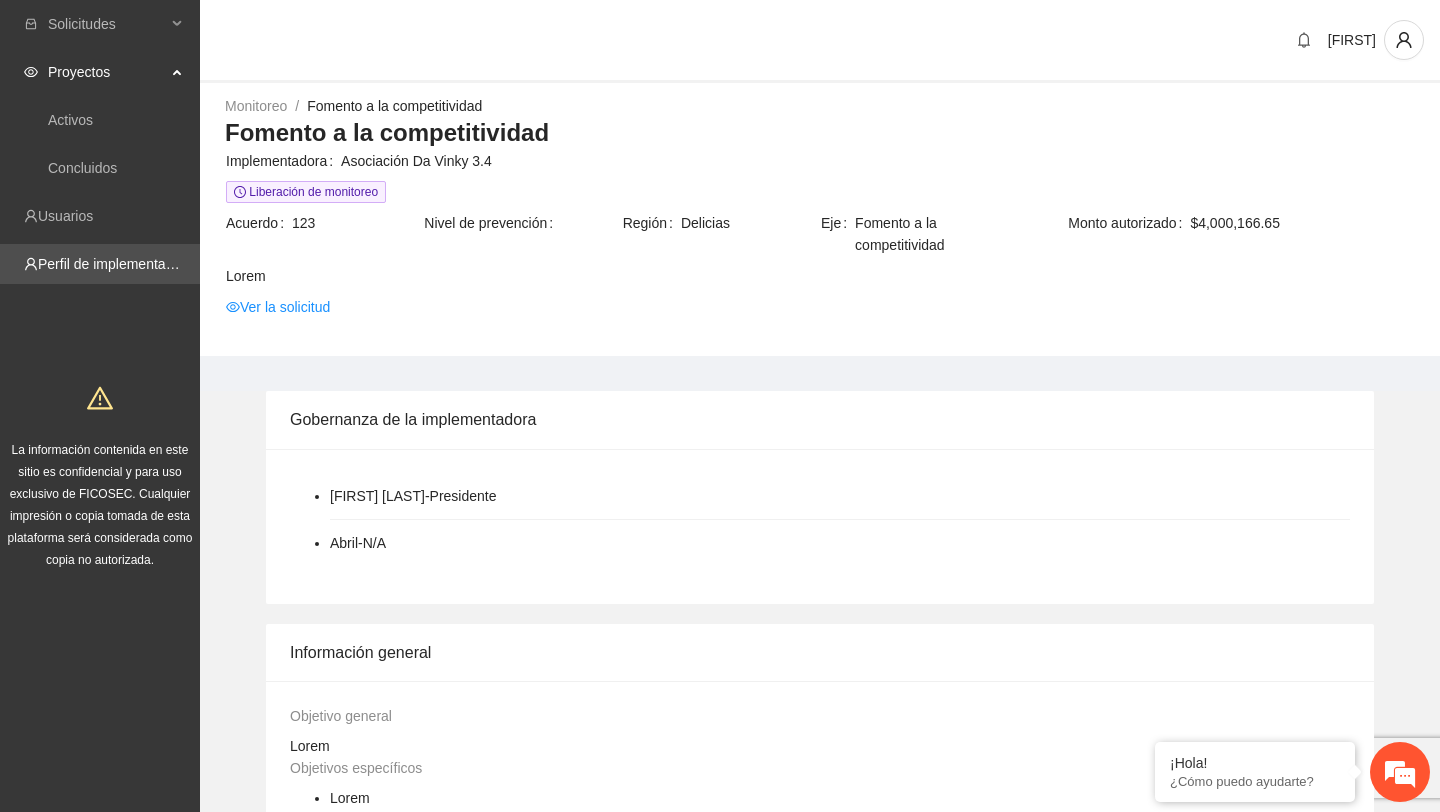 type 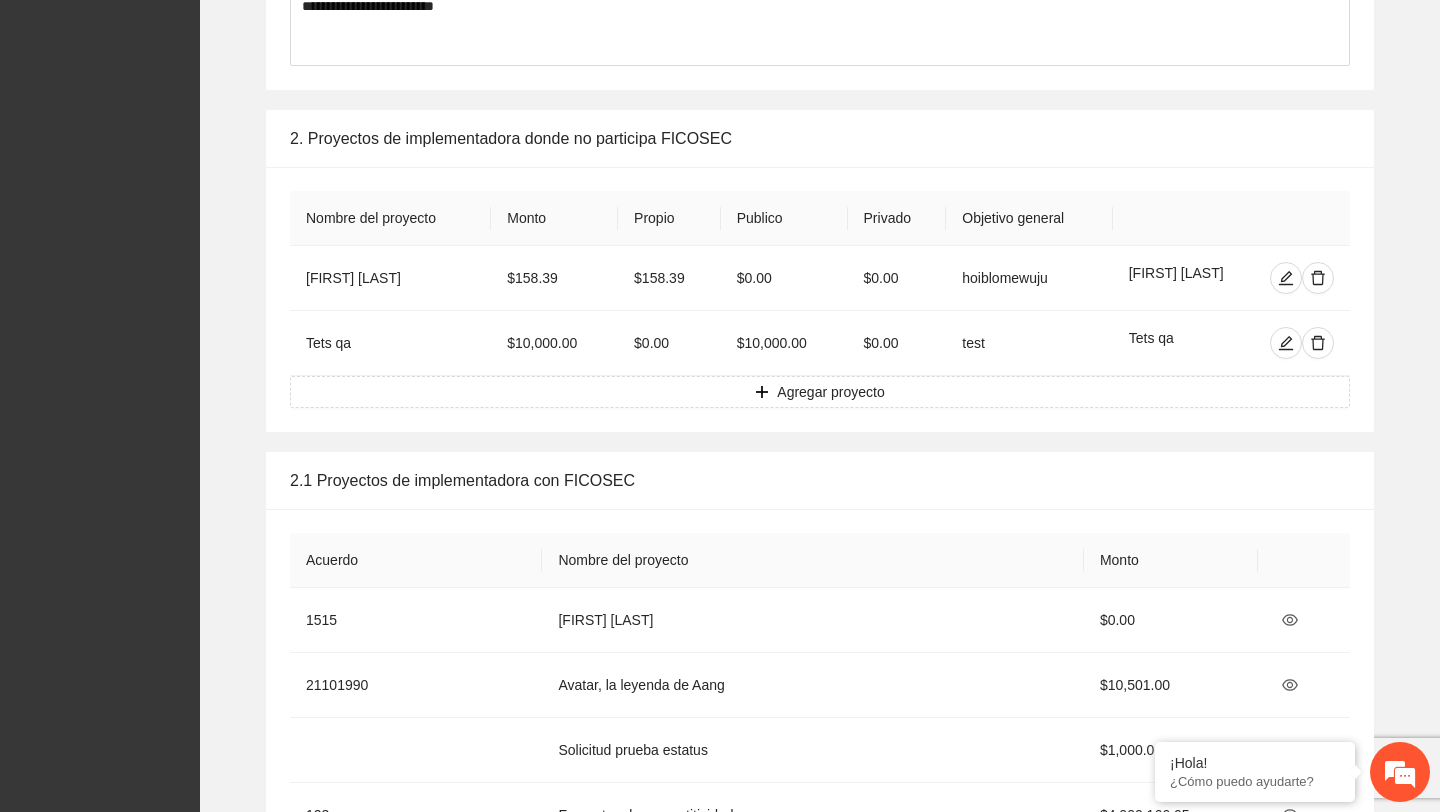 scroll, scrollTop: 1355, scrollLeft: 0, axis: vertical 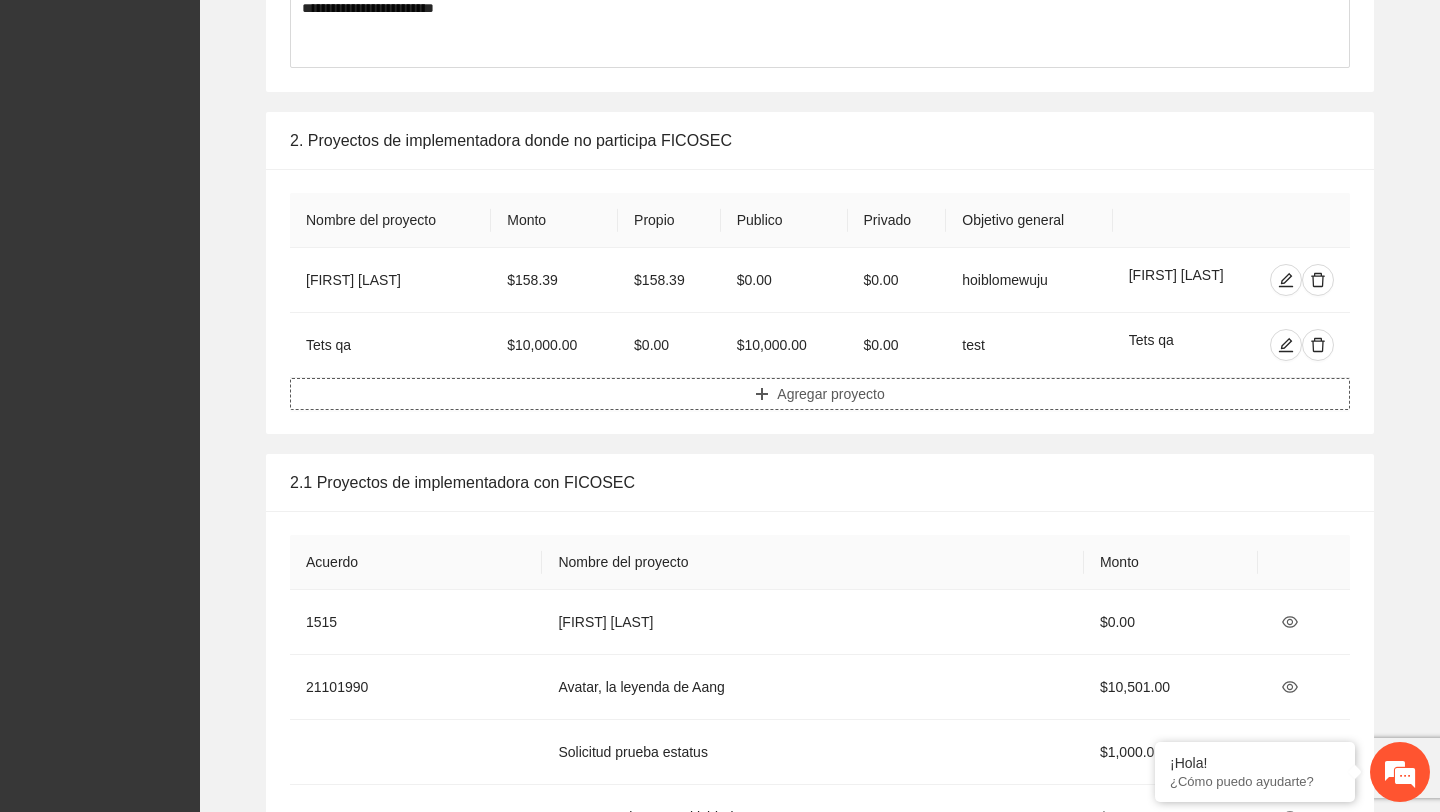 click on "Agregar proyecto" at bounding box center [820, 394] 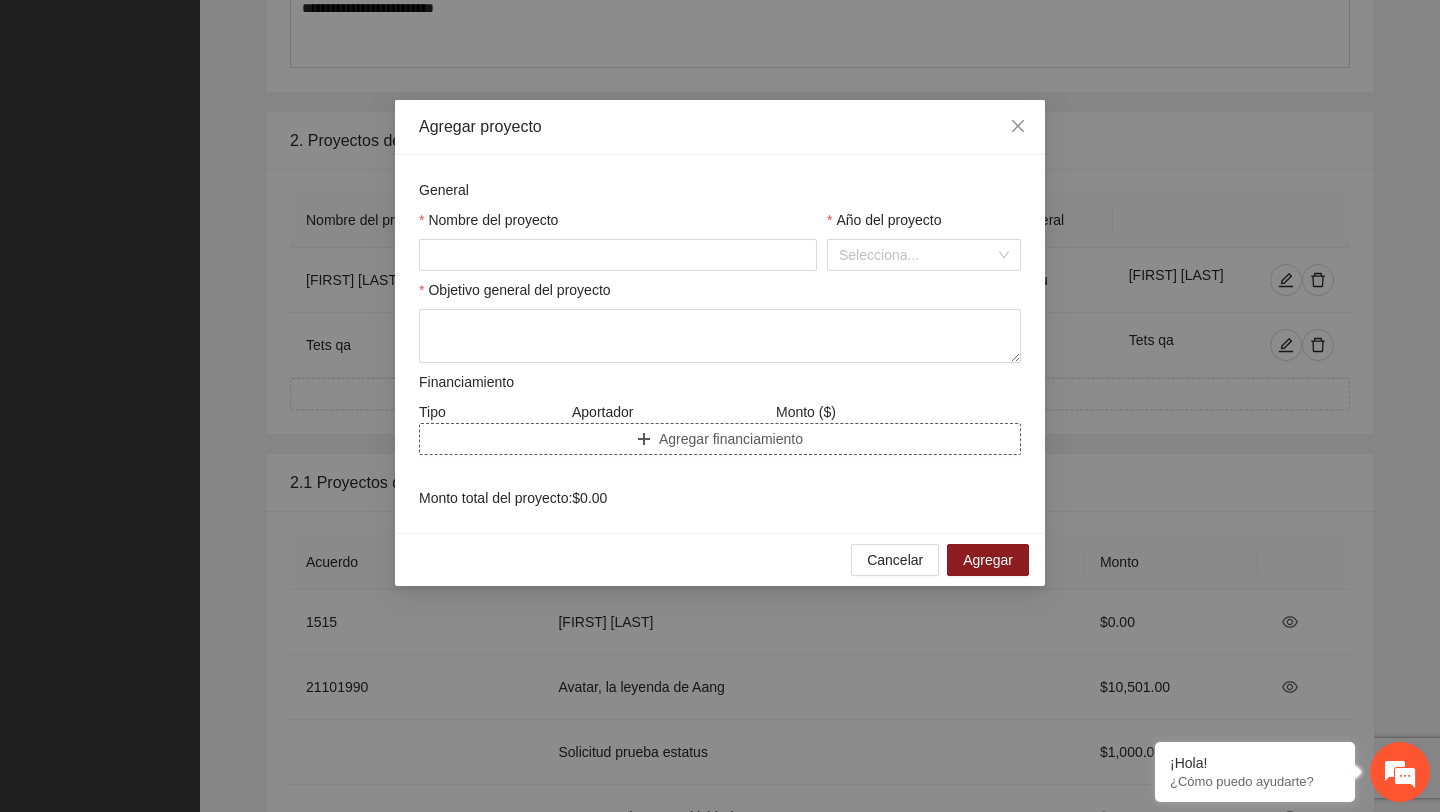 click on "Agregar financiamiento" at bounding box center (731, 439) 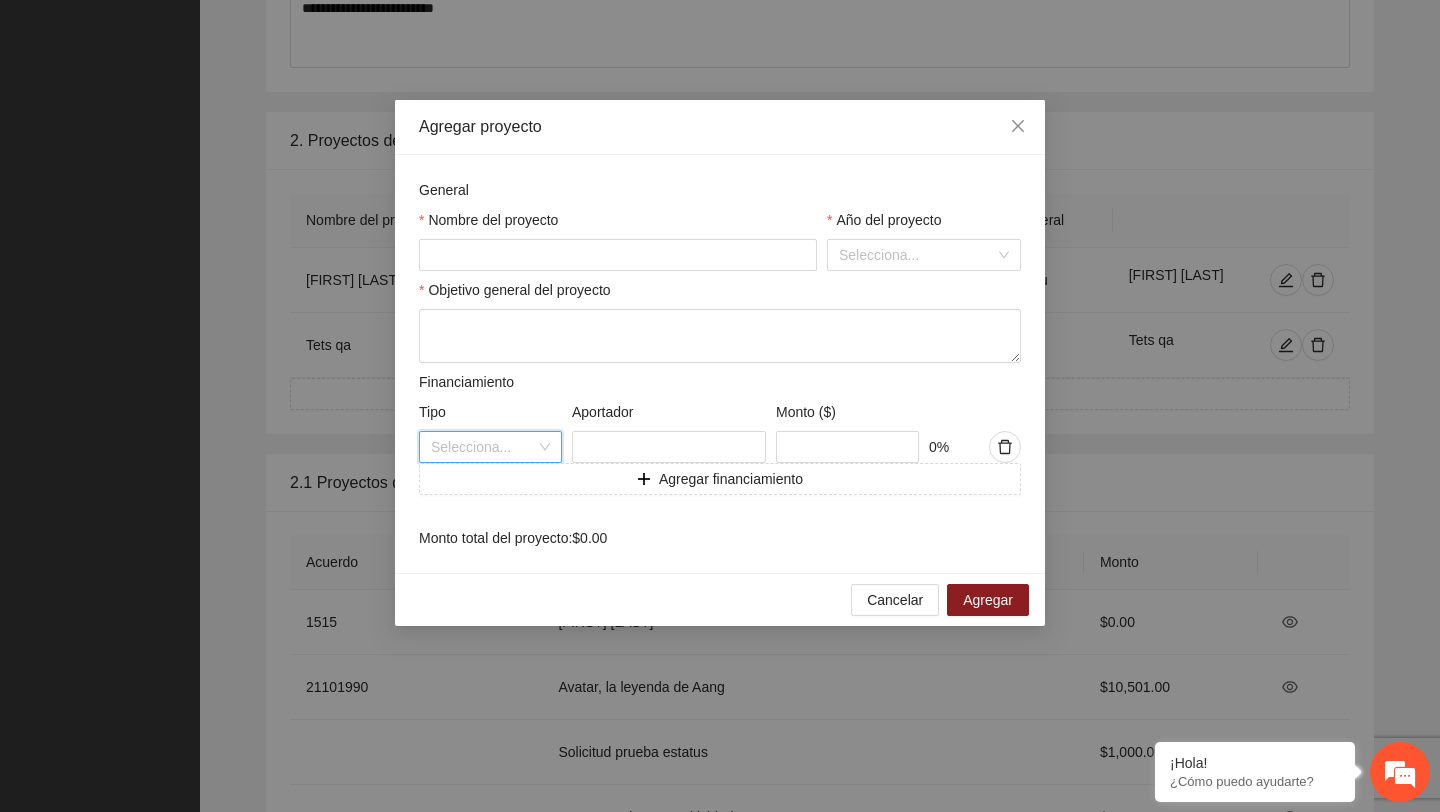 click at bounding box center (483, 447) 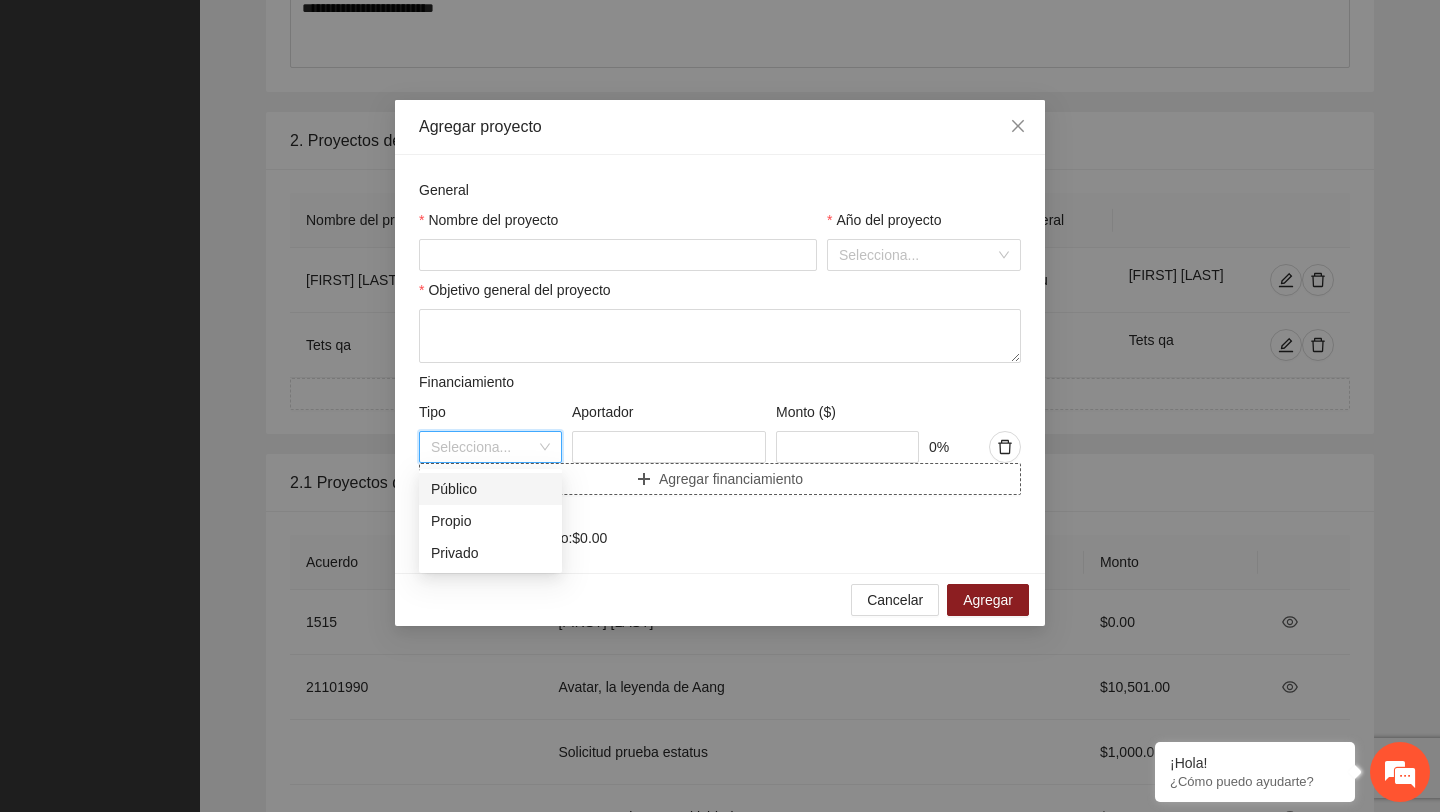 click on "Agregar financiamiento" at bounding box center (720, 479) 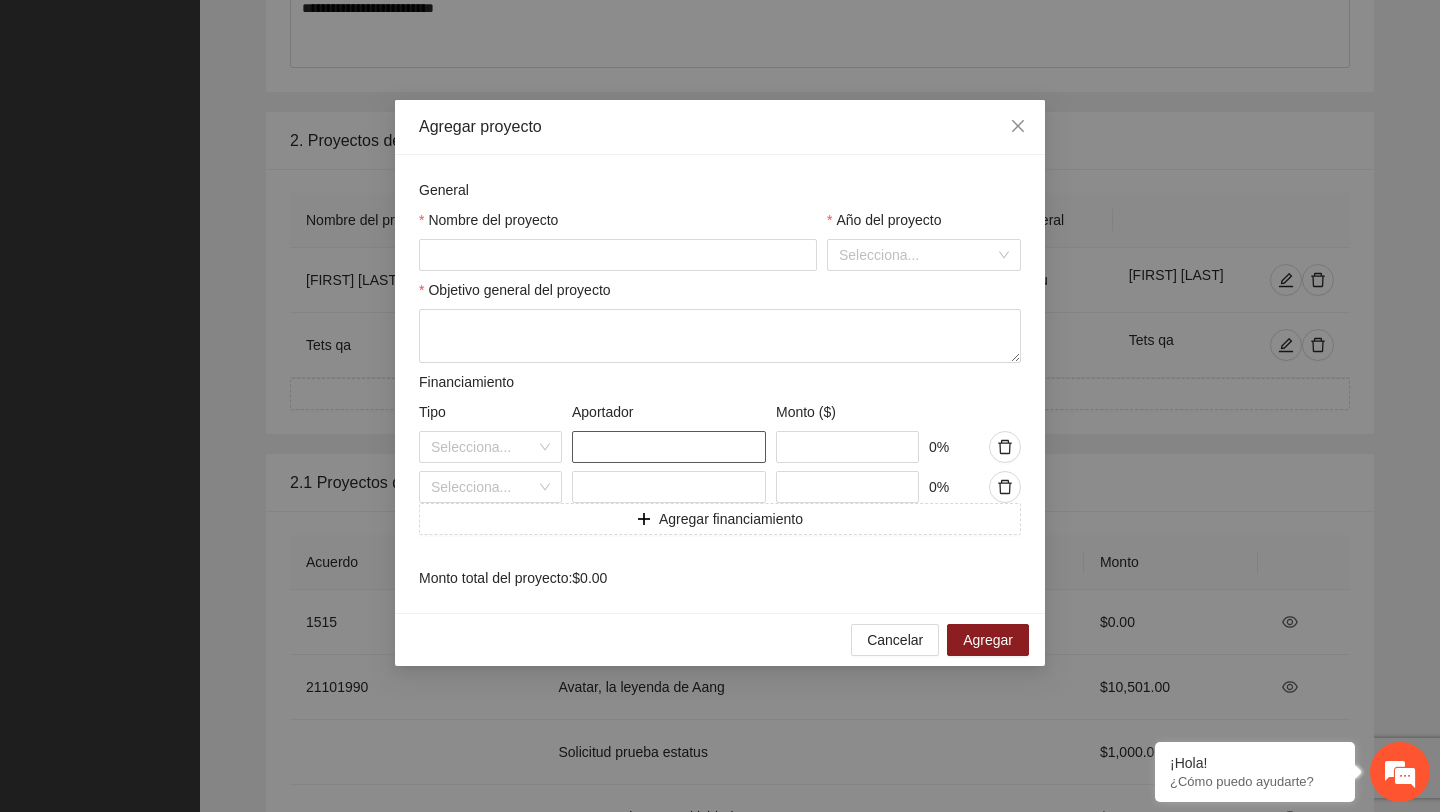 click at bounding box center (669, 447) 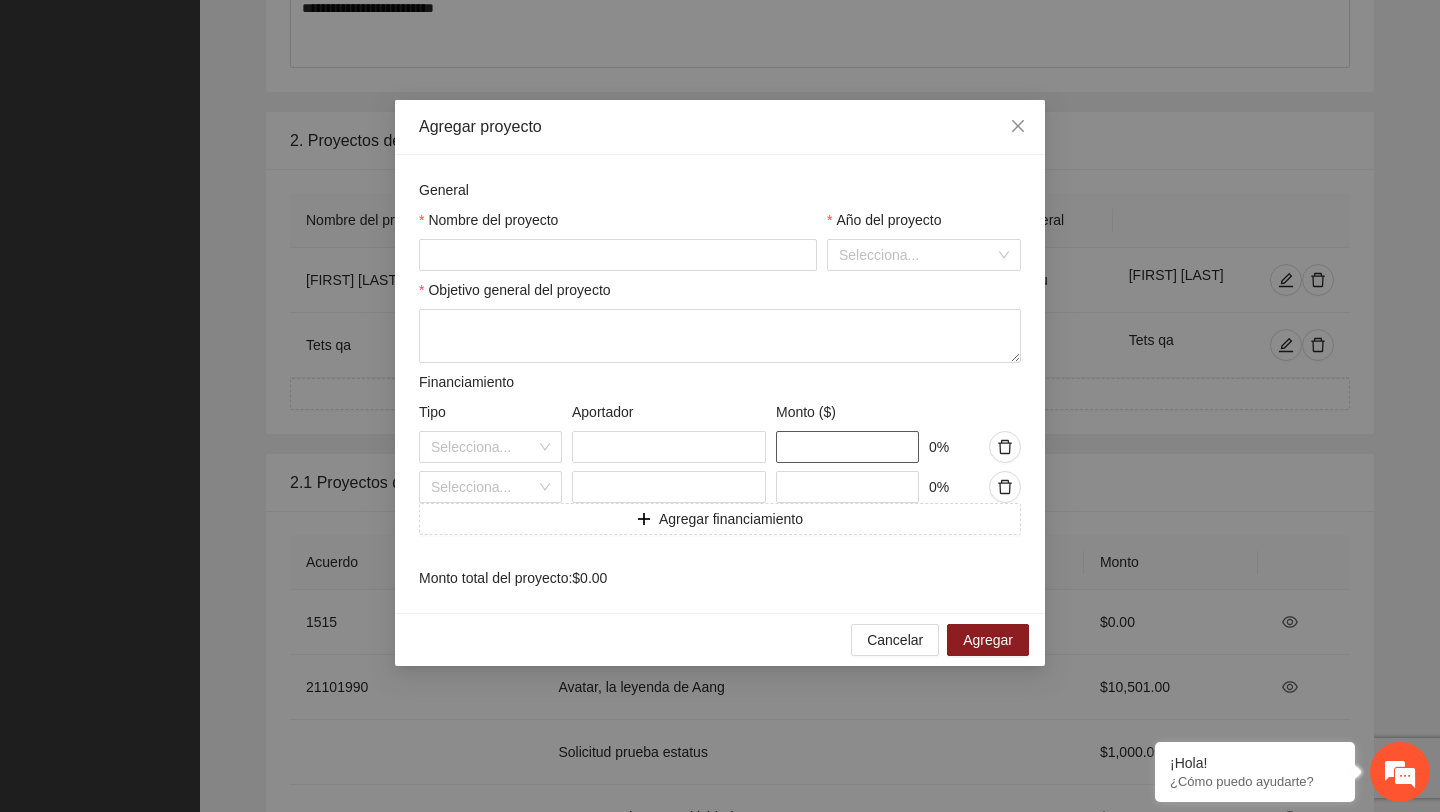 click at bounding box center [847, 447] 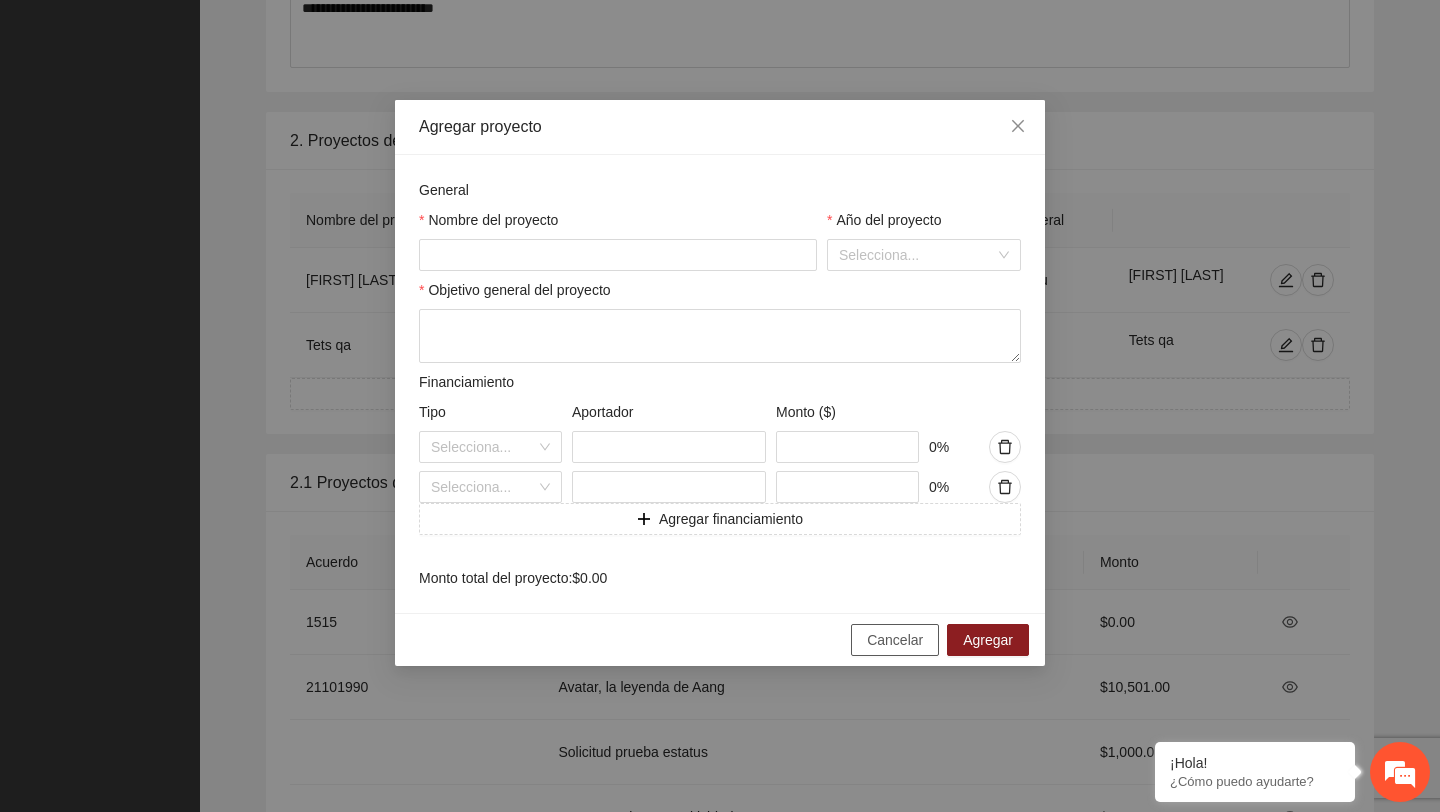 click on "Cancelar" at bounding box center (895, 640) 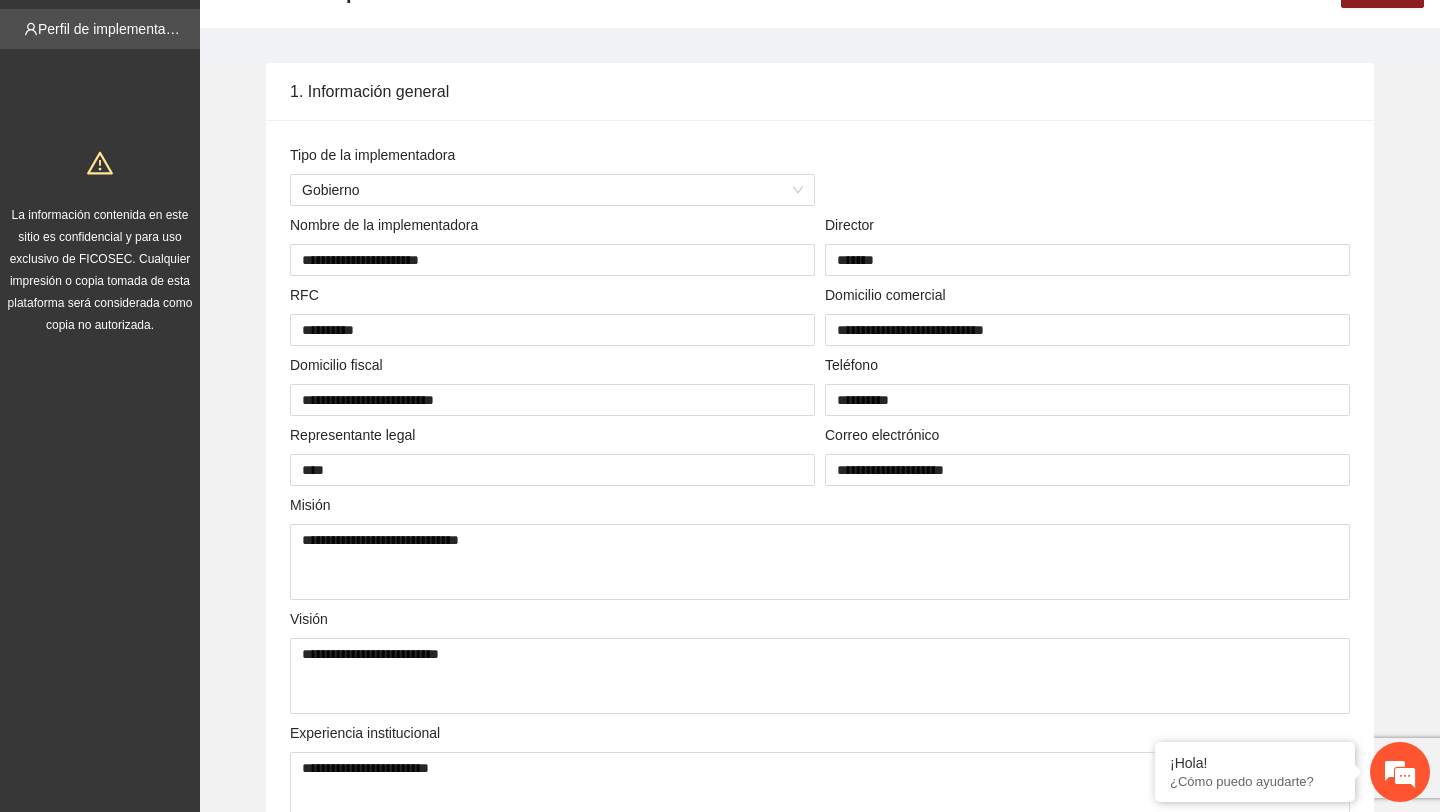 scroll, scrollTop: 0, scrollLeft: 0, axis: both 